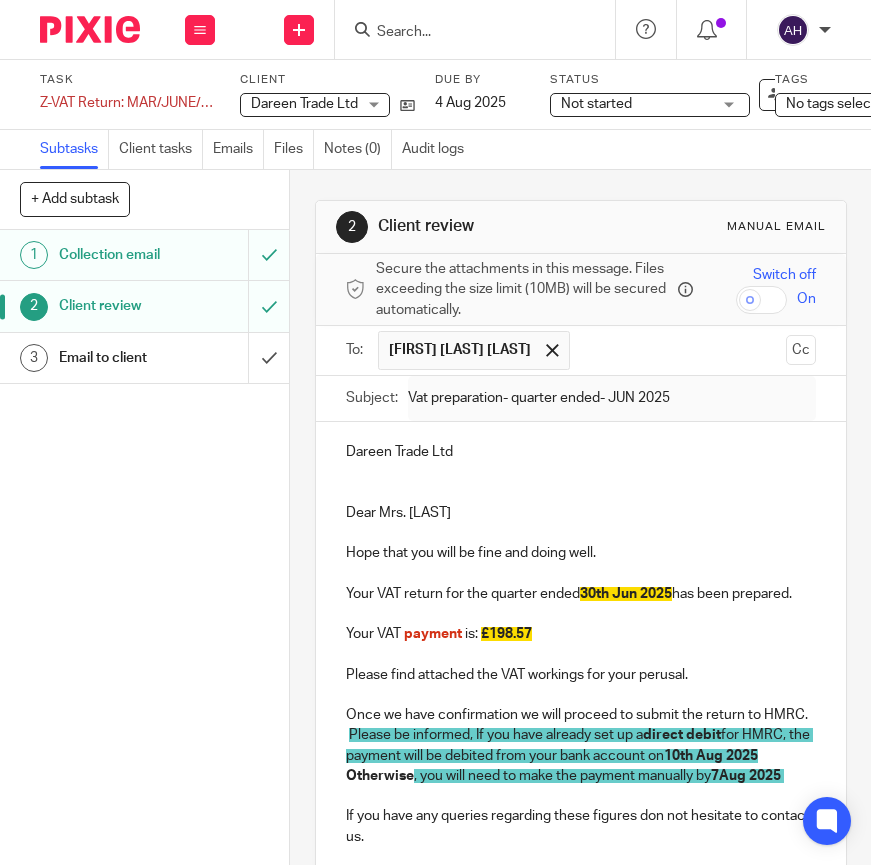 scroll, scrollTop: 0, scrollLeft: 0, axis: both 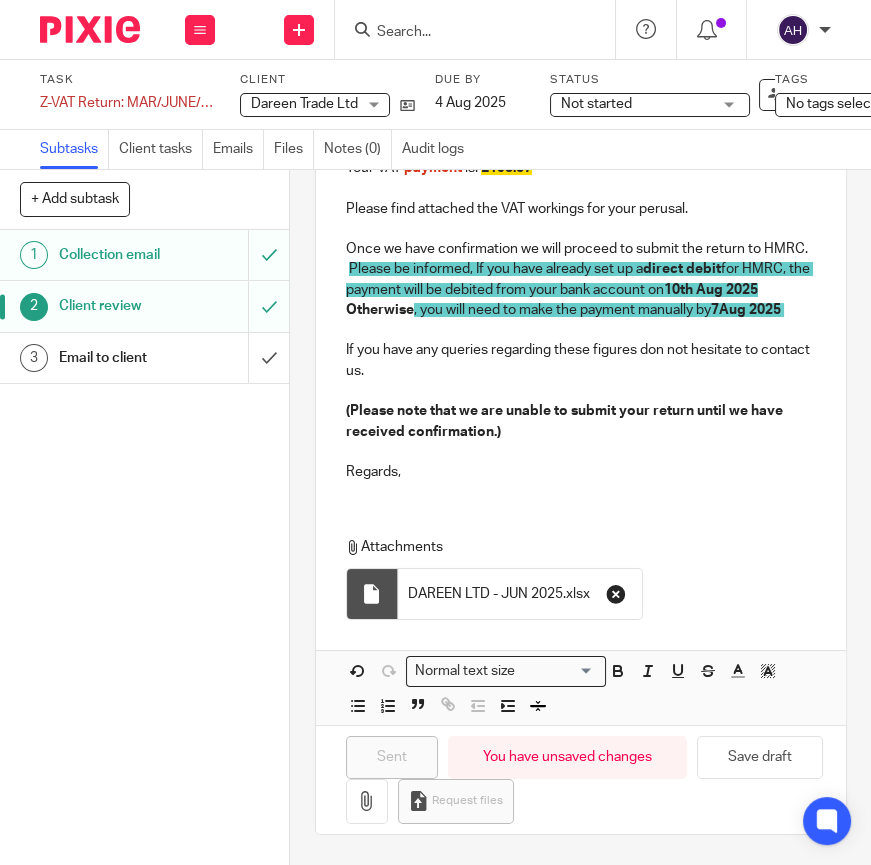 click at bounding box center (616, 594) 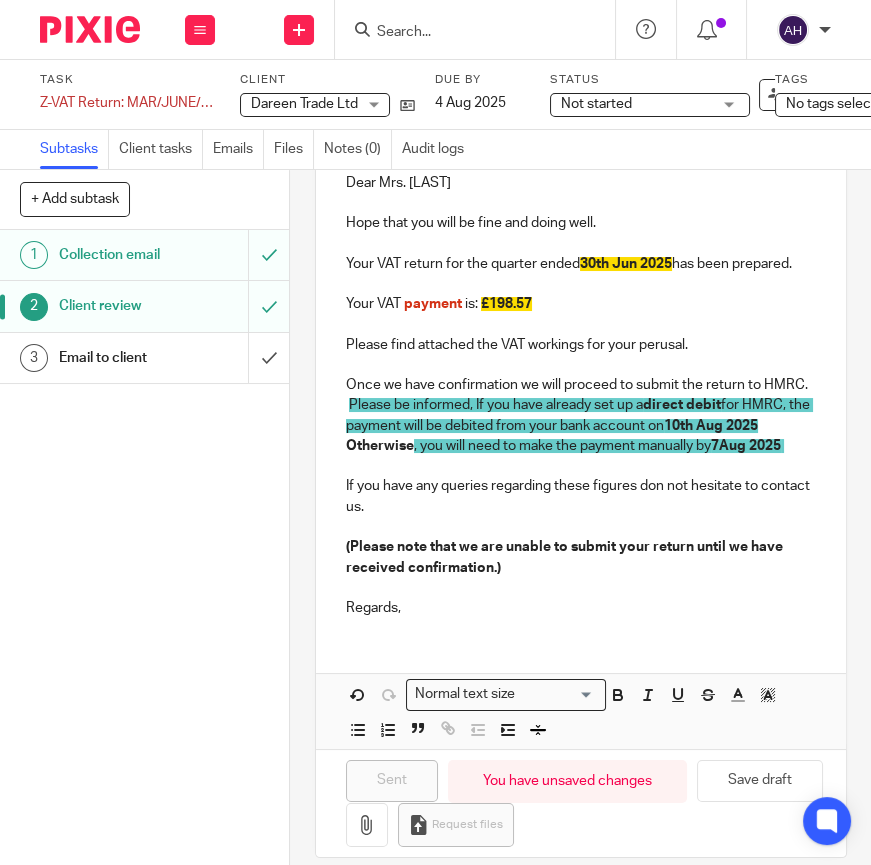scroll, scrollTop: 414, scrollLeft: 0, axis: vertical 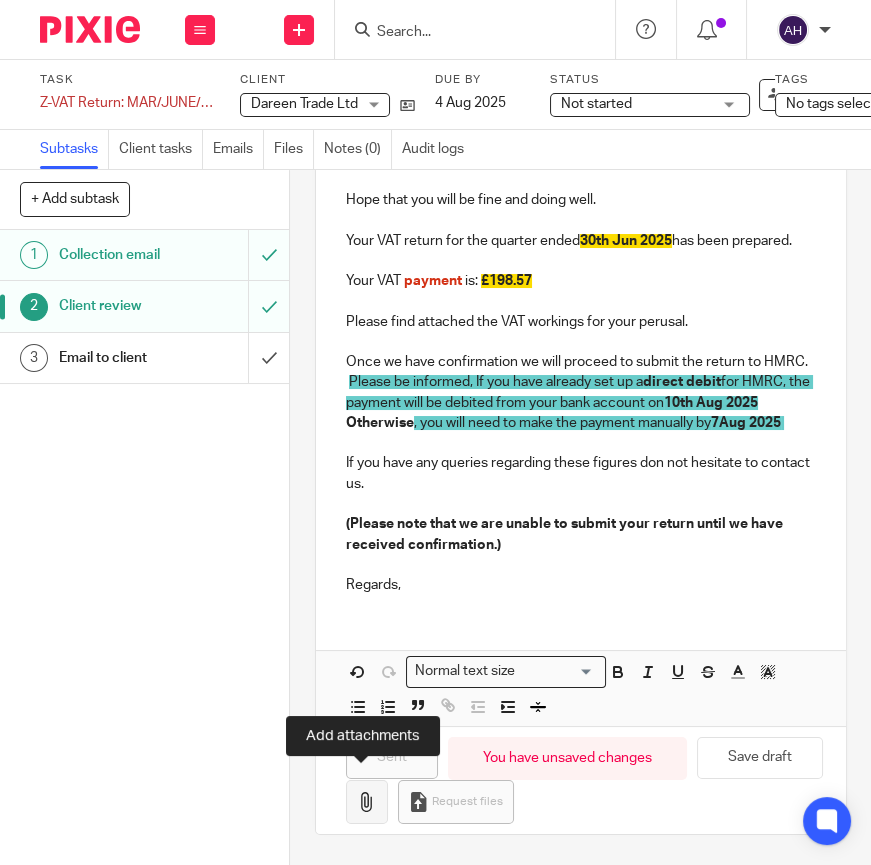 click at bounding box center [367, 802] 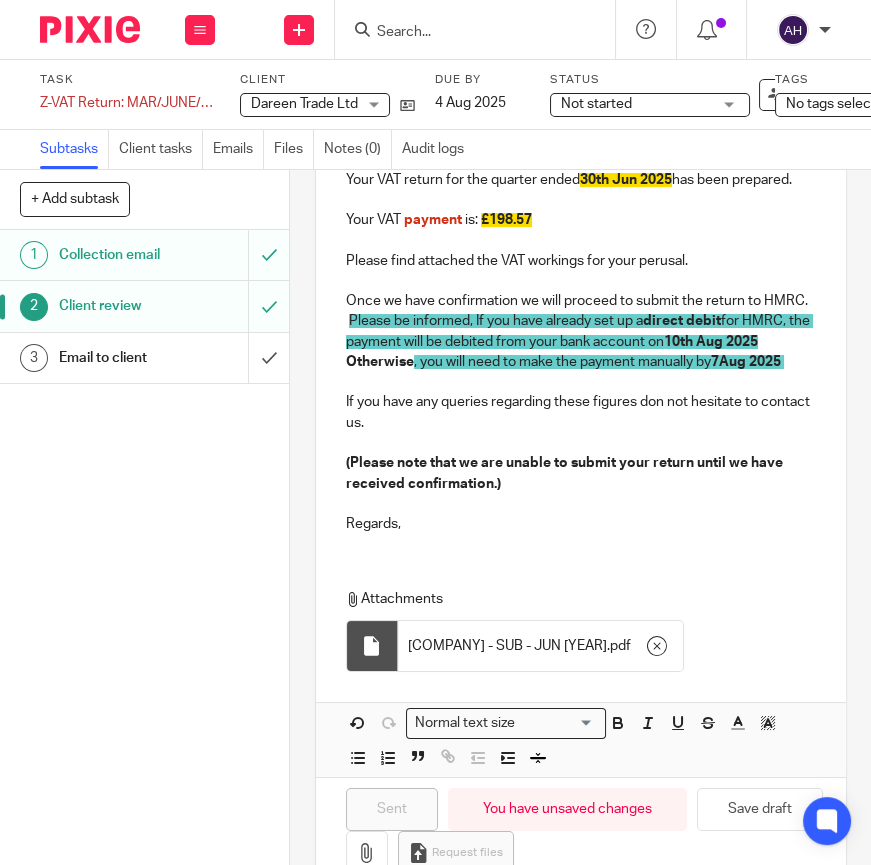 click on "Email to client" at bounding box center (115, 358) 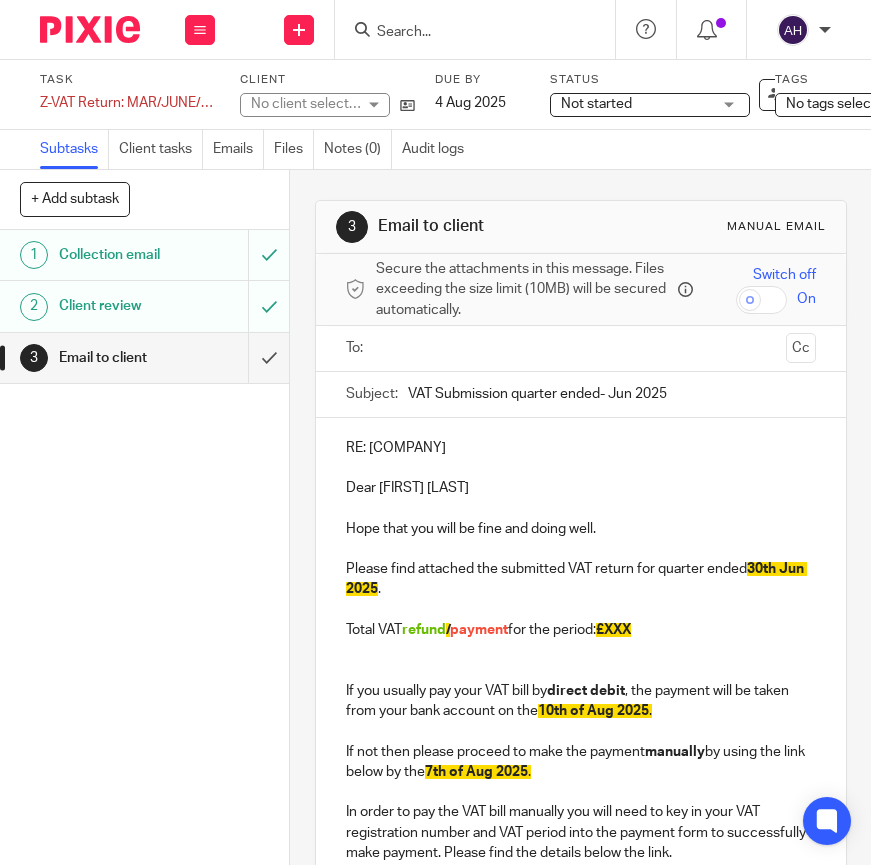 scroll, scrollTop: 0, scrollLeft: 0, axis: both 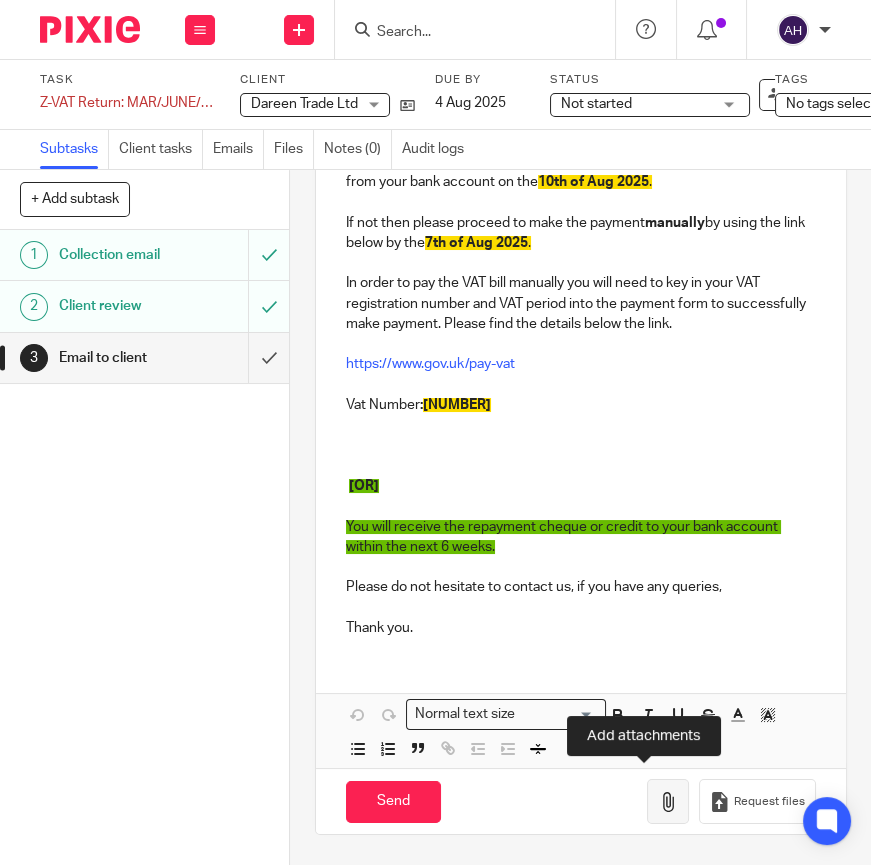 click at bounding box center [668, 802] 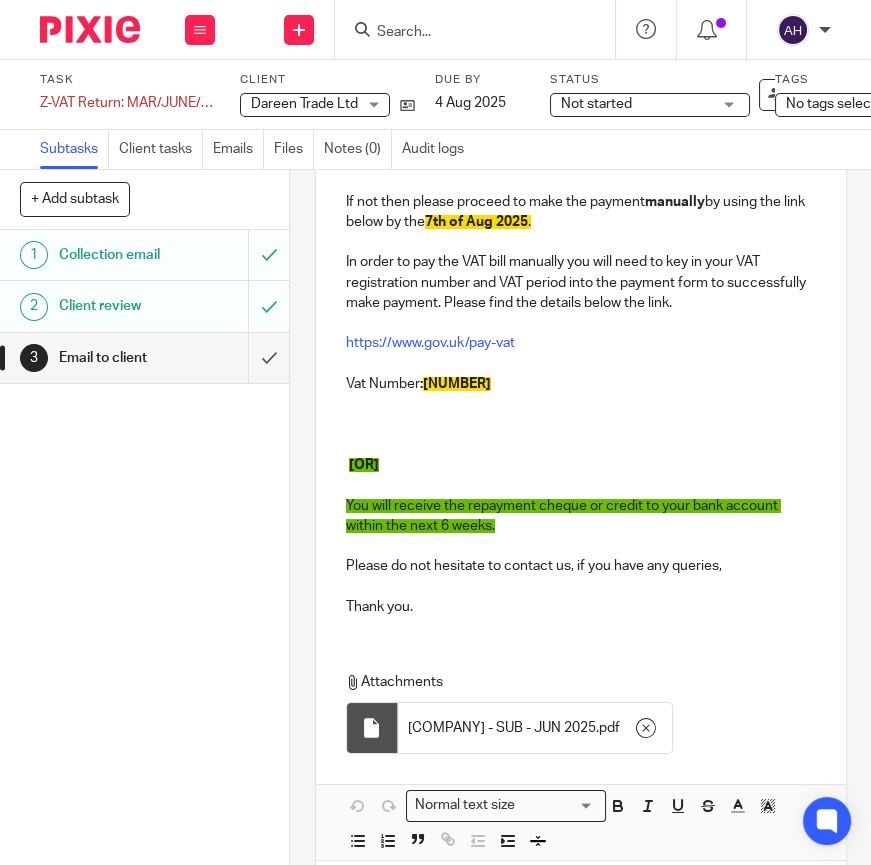 click at bounding box center (581, 445) 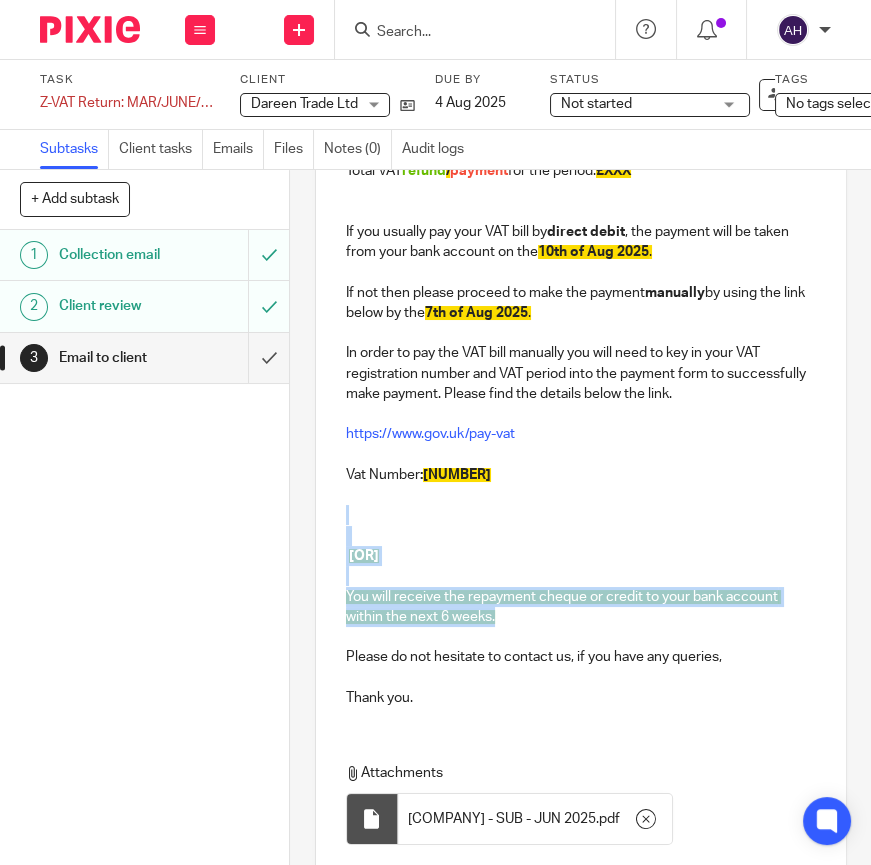 drag, startPoint x: 522, startPoint y: 622, endPoint x: 267, endPoint y: 520, distance: 274.6434 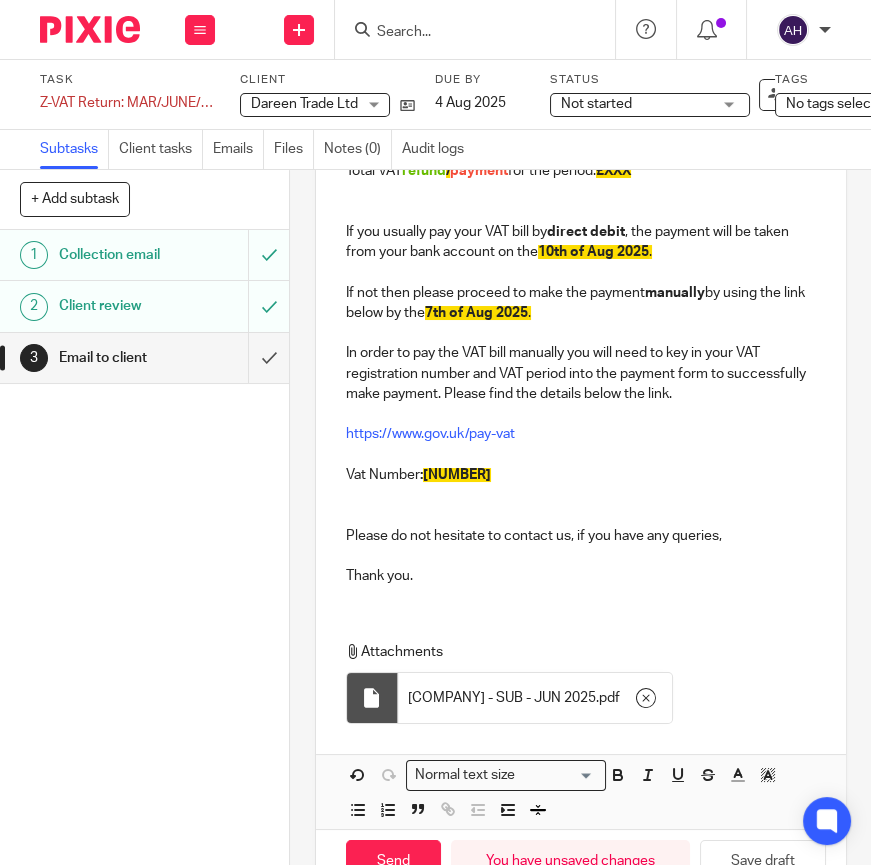click on "RE: [COMPANY] Dear [FIRST] [LAST] Hope that you will be fine and doing well. Please find attached the submitted VAT return for quarter ended 30th Jun 2025 . Total VAT refund / payment for the period: £XXX If you usually pay your VAT bill by direct debit , the payment will be taken from your bank account on the 10th of Aug 2025 . If not then please proceed to make the payment manually by using the link below by the 7th of Aug 2025 . In order to pay the VAT bill manually you will need to key in your VAT registration number and VAT period into the payment form to successfully make payment. Please find the details below the link. https://www.gov.uk/pay-vat Vat Number : 424868372 Please do not hesitate to contact us, if you have any queries, Thank you." at bounding box center [581, 280] 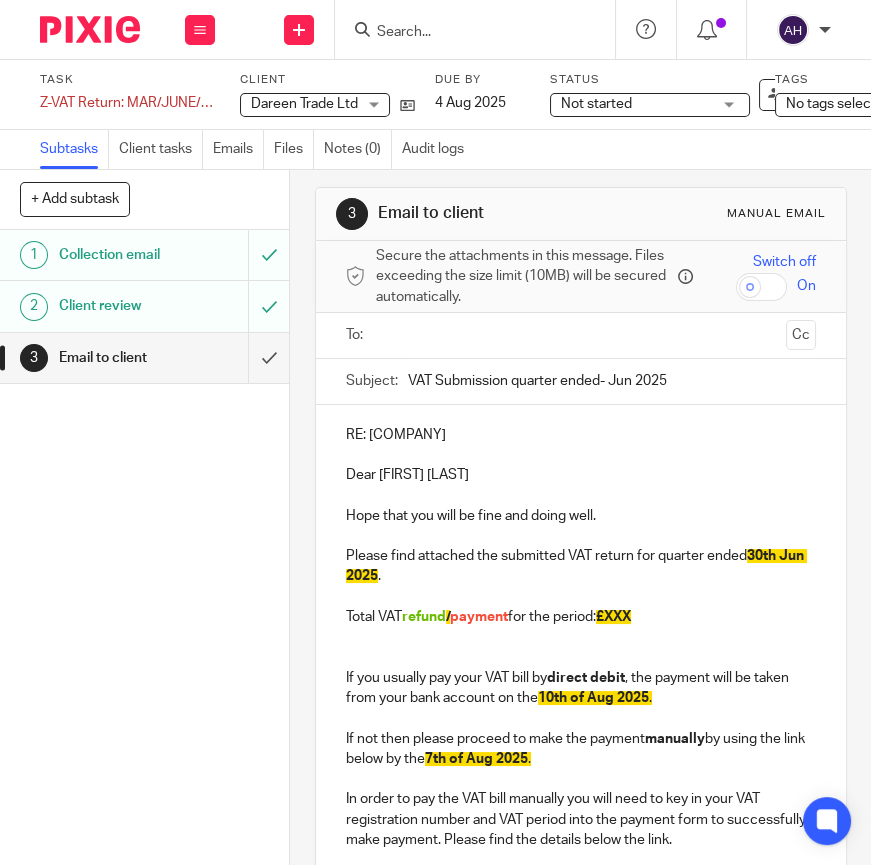 scroll, scrollTop: 0, scrollLeft: 0, axis: both 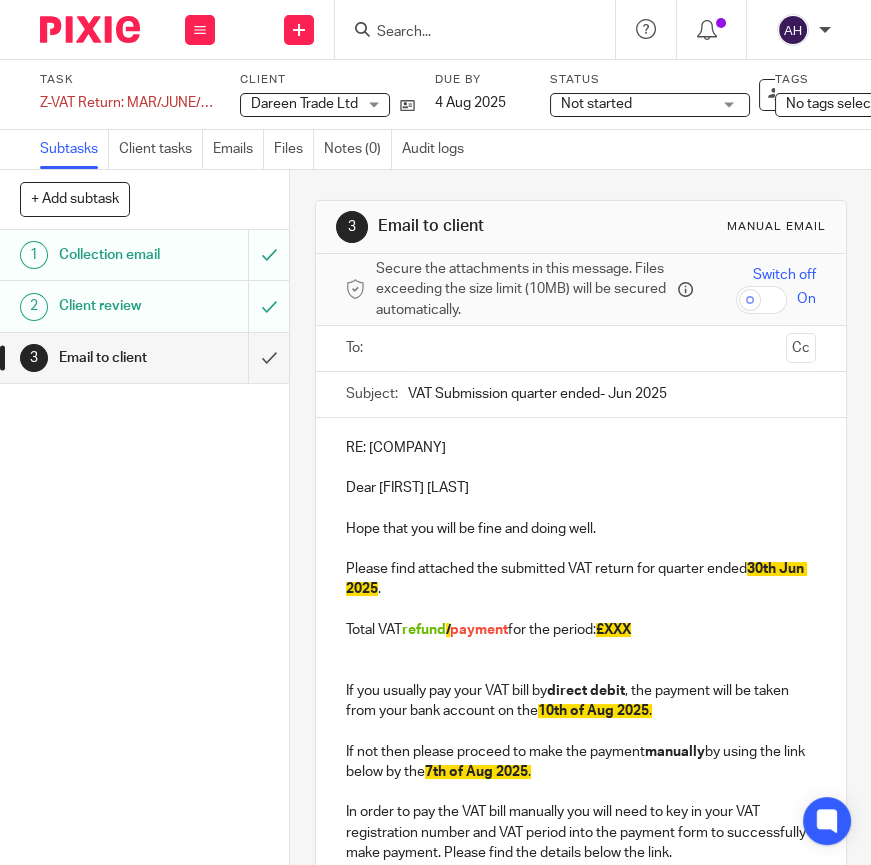click at bounding box center [580, 348] 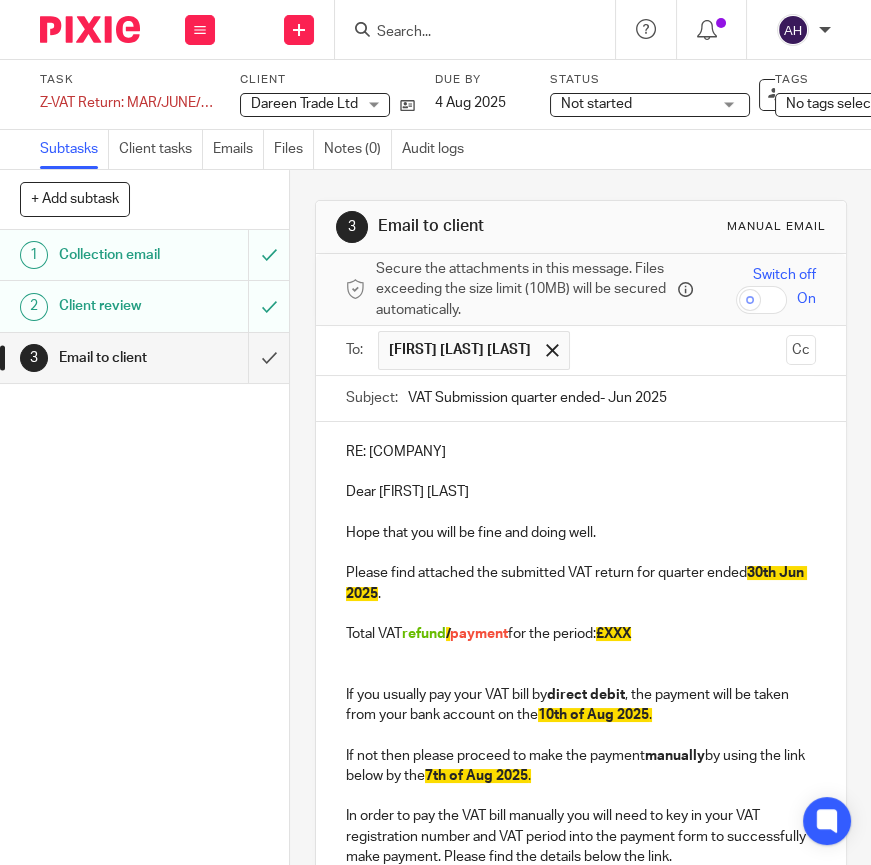 click at bounding box center (581, 472) 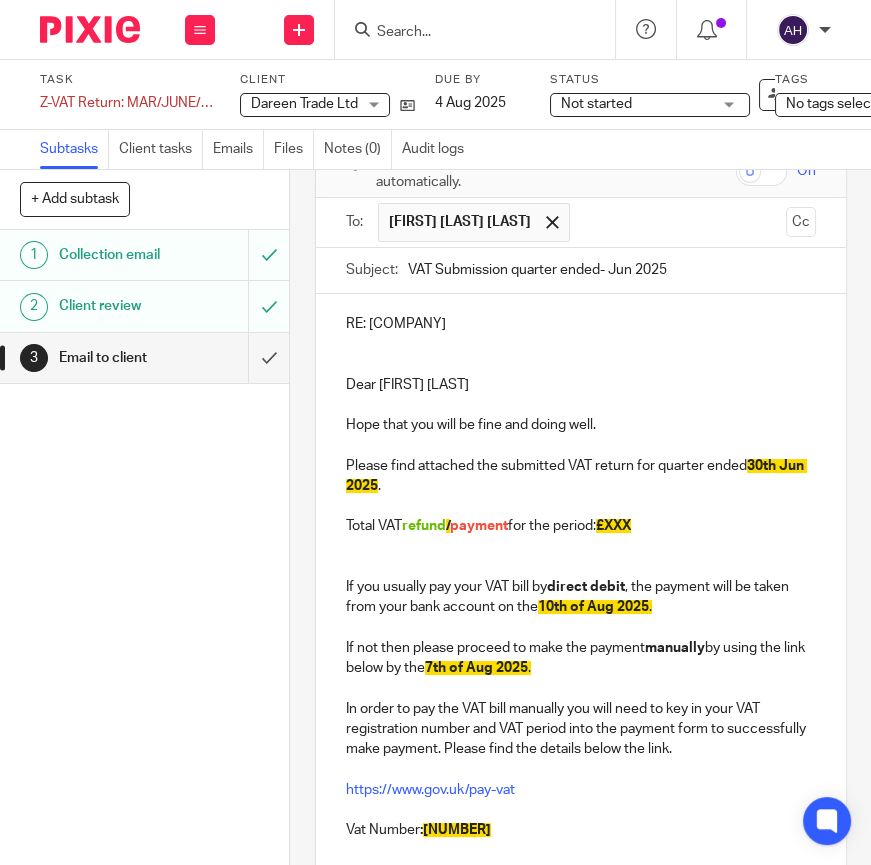 scroll, scrollTop: 181, scrollLeft: 0, axis: vertical 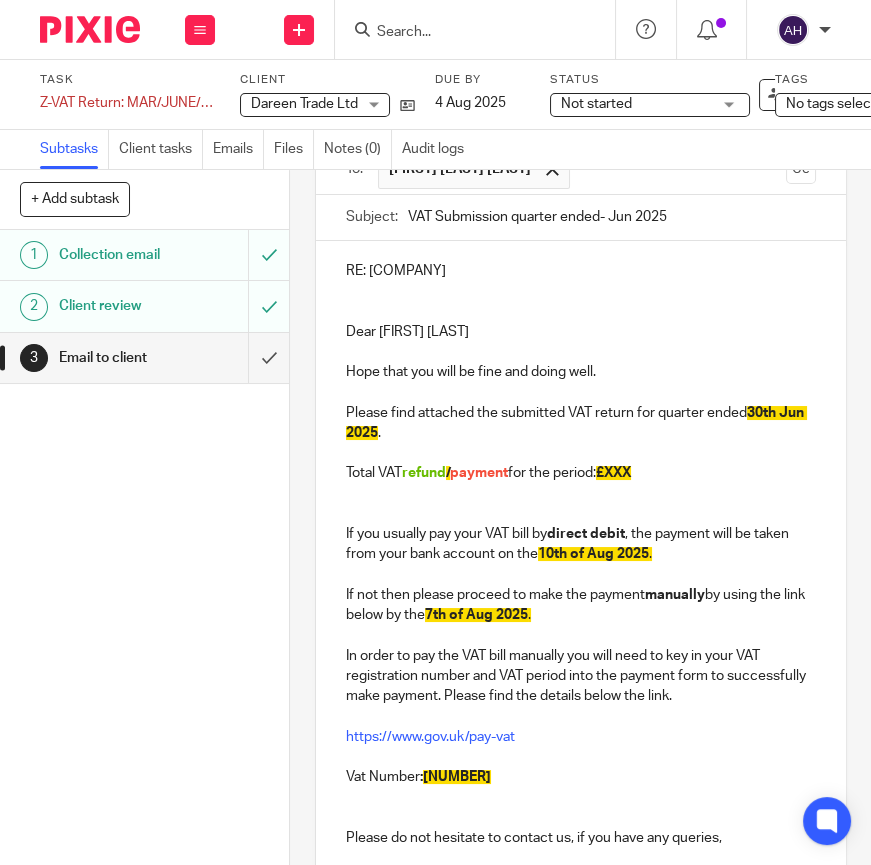 click on "payment" at bounding box center [479, 473] 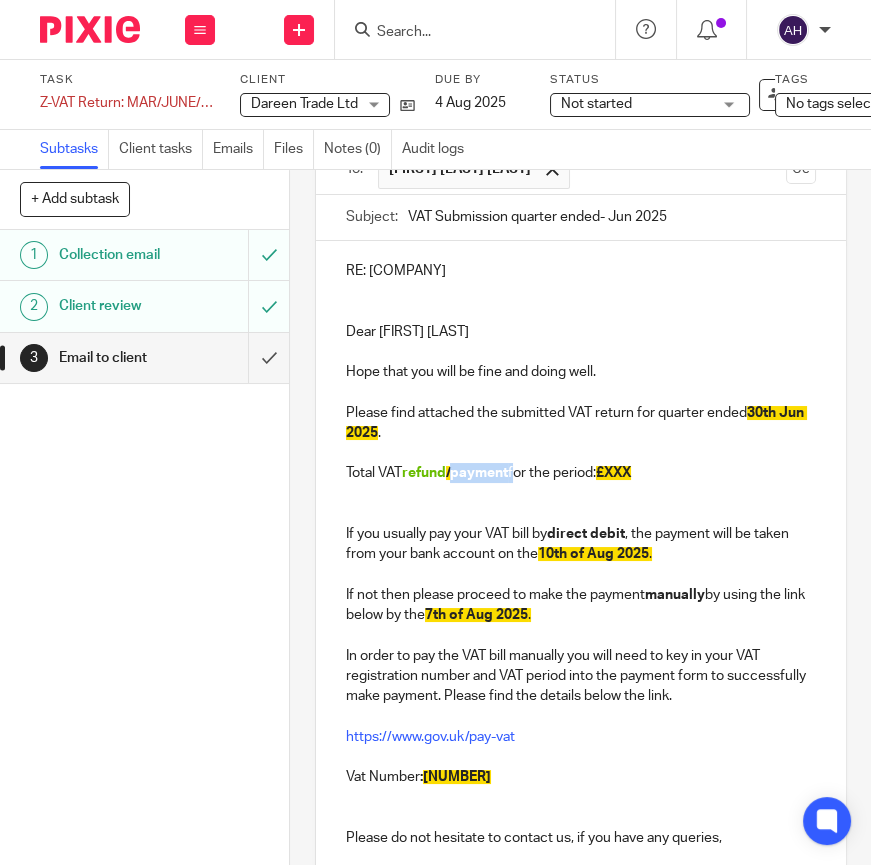 click on "payment" at bounding box center (479, 473) 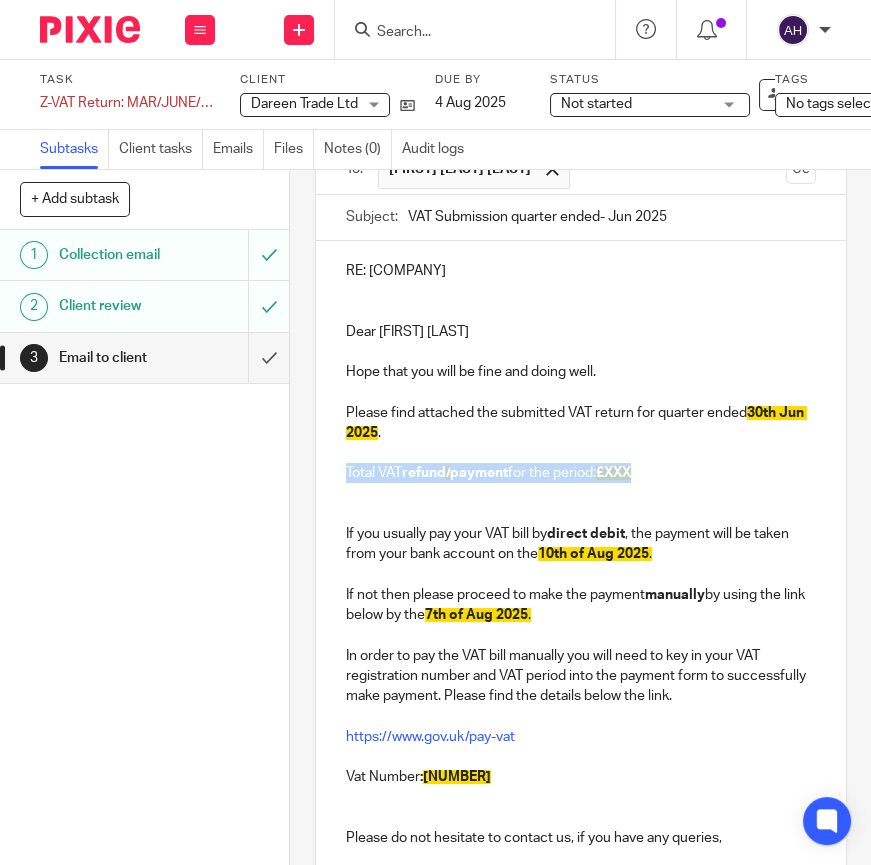 click on "payment" at bounding box center (479, 473) 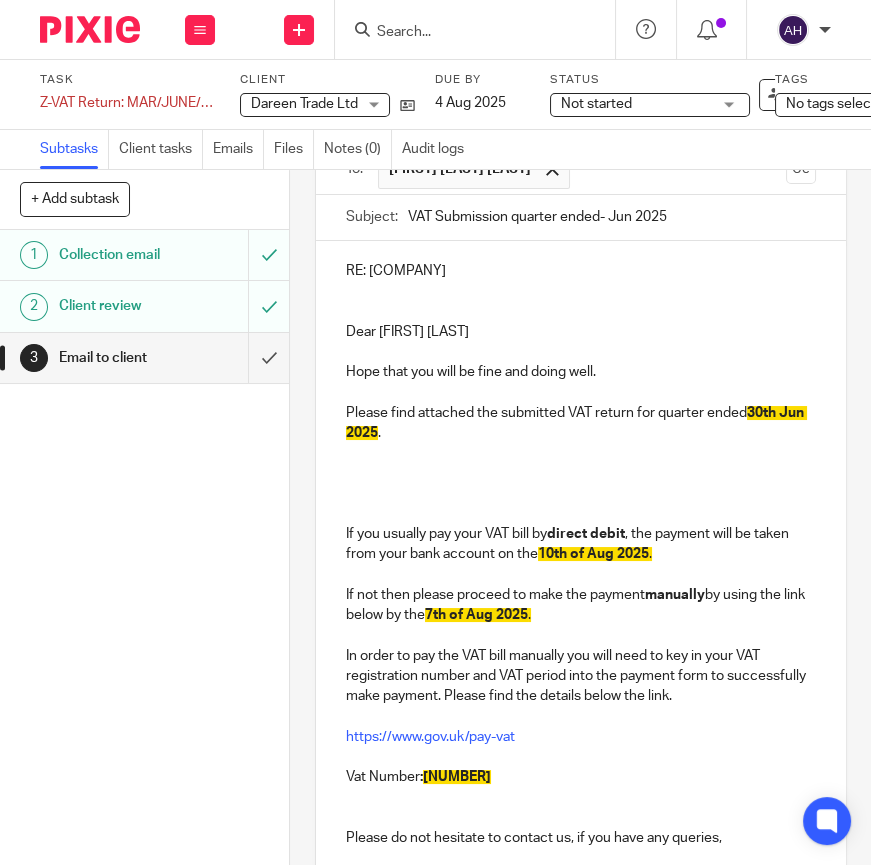 click on "If you usually pay your VAT bill by direct debit , the payment will be taken from your bank account on the 10th of Aug 2025 ." at bounding box center (581, 544) 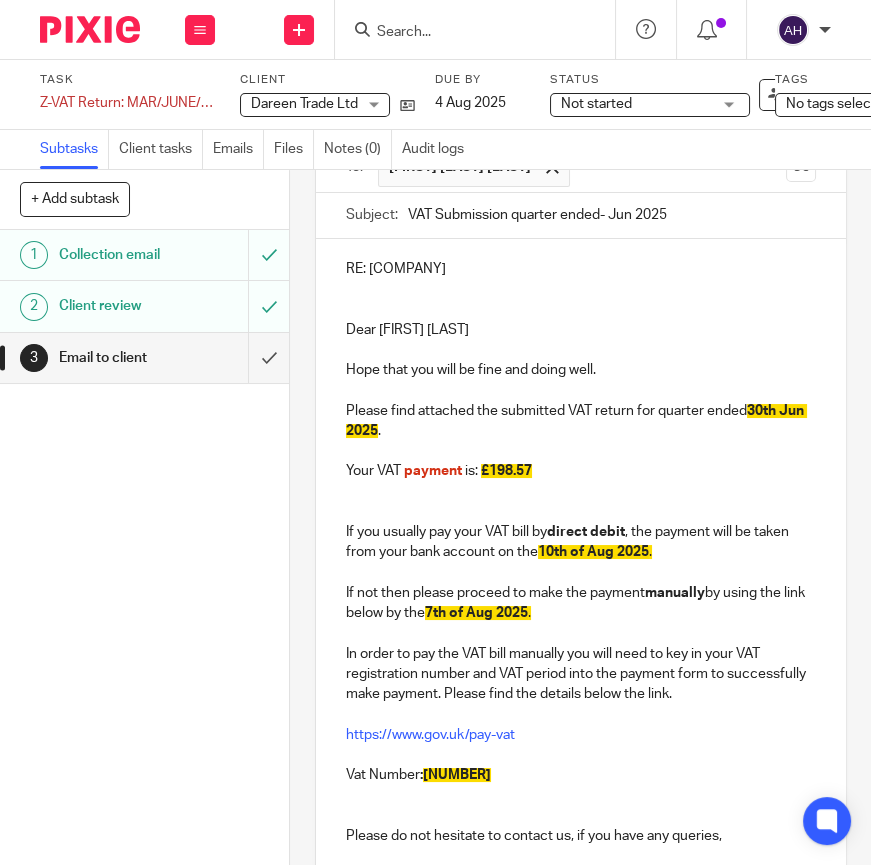 scroll, scrollTop: 181, scrollLeft: 0, axis: vertical 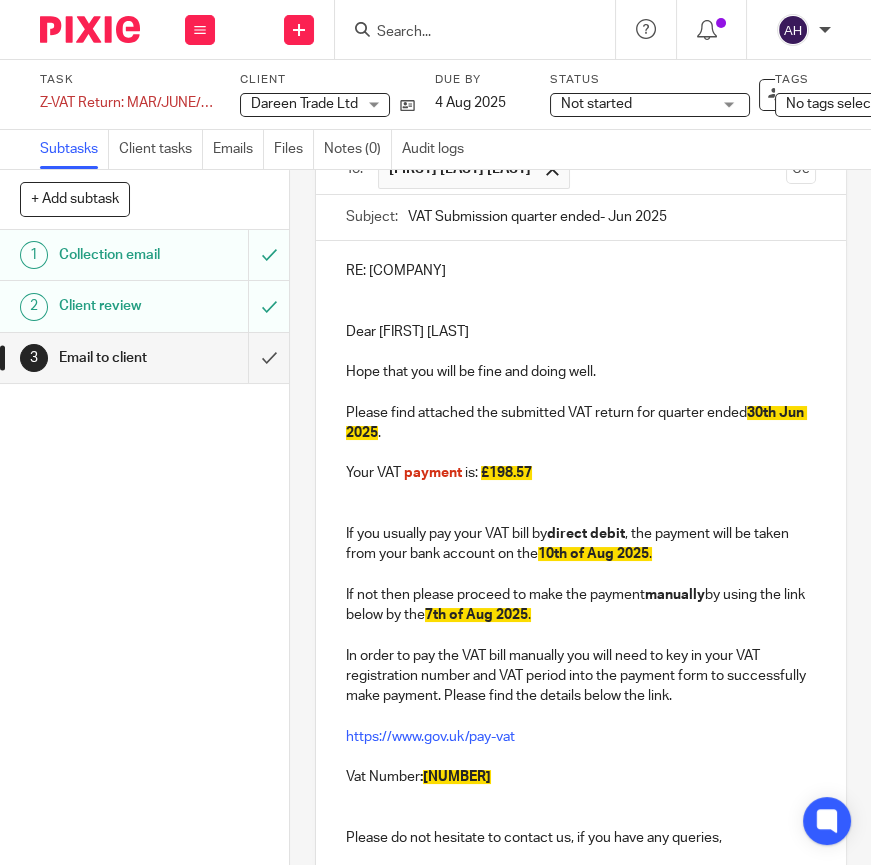 click on "Please find attached the submitted VAT return for quarter ended  [DATE] ." at bounding box center [581, 423] 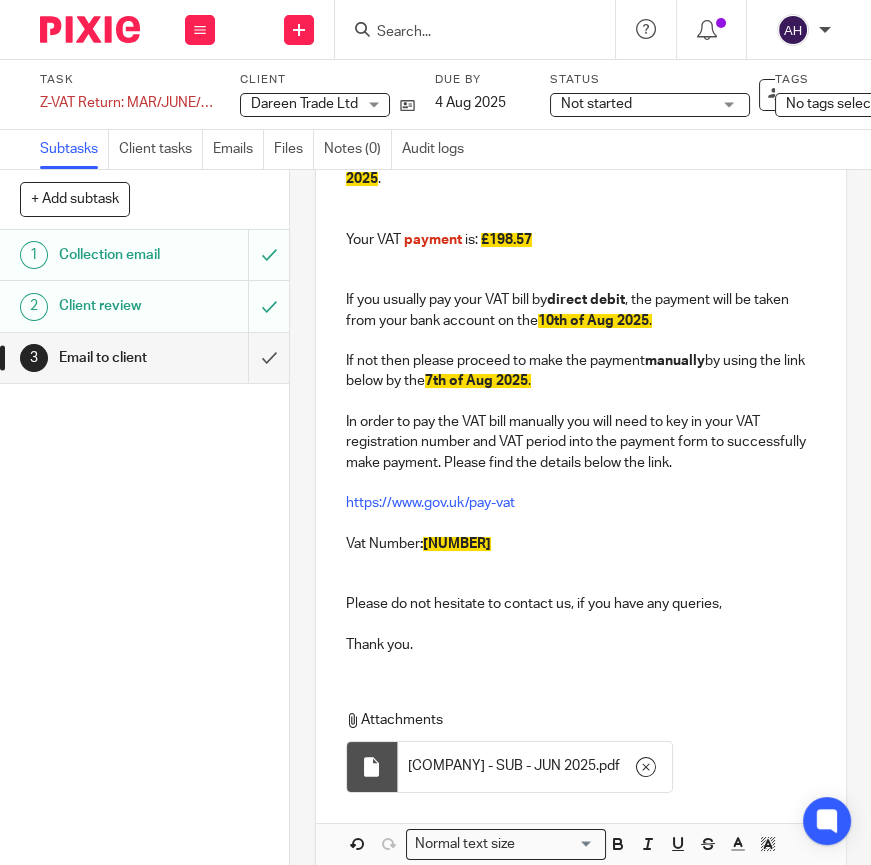 scroll, scrollTop: 454, scrollLeft: 0, axis: vertical 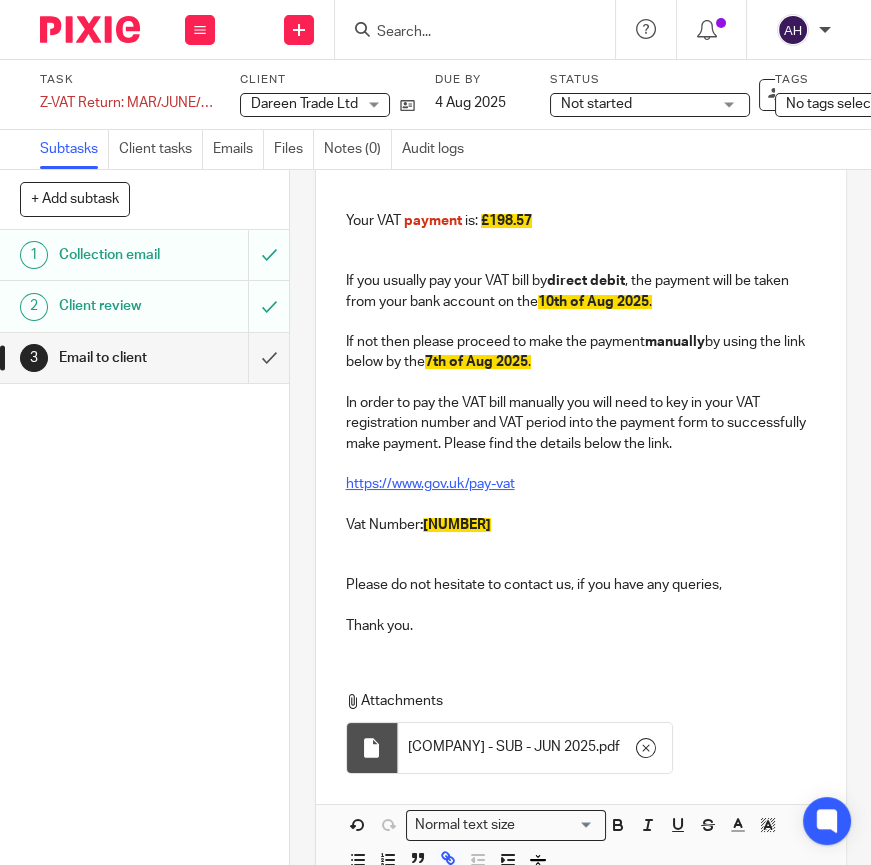 click on "https://www.gov.uk/pay-vat" at bounding box center (430, 484) 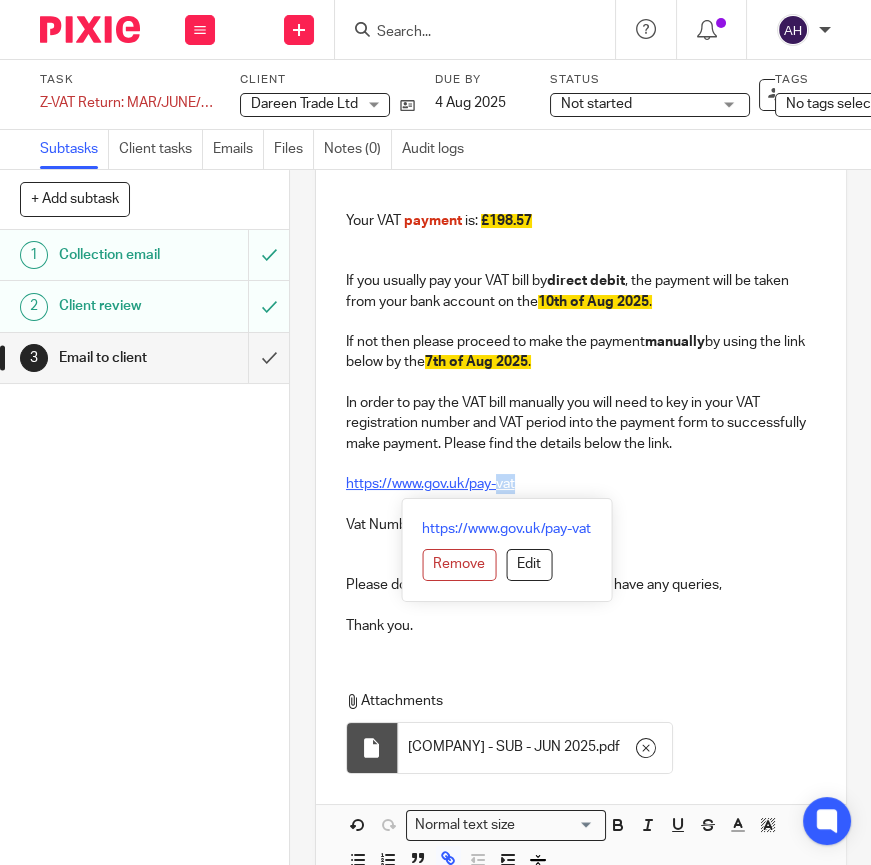 click on "https://www.gov.uk/pay-vat" at bounding box center (430, 484) 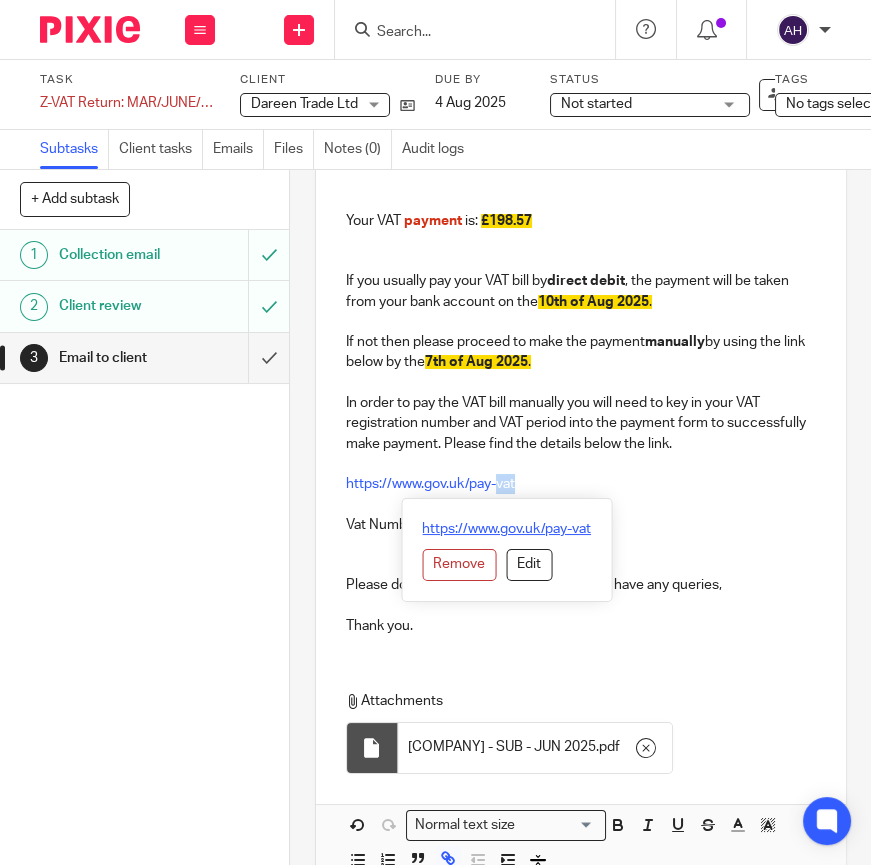 click on "https://www.gov.uk/pay-vat" at bounding box center [506, 529] 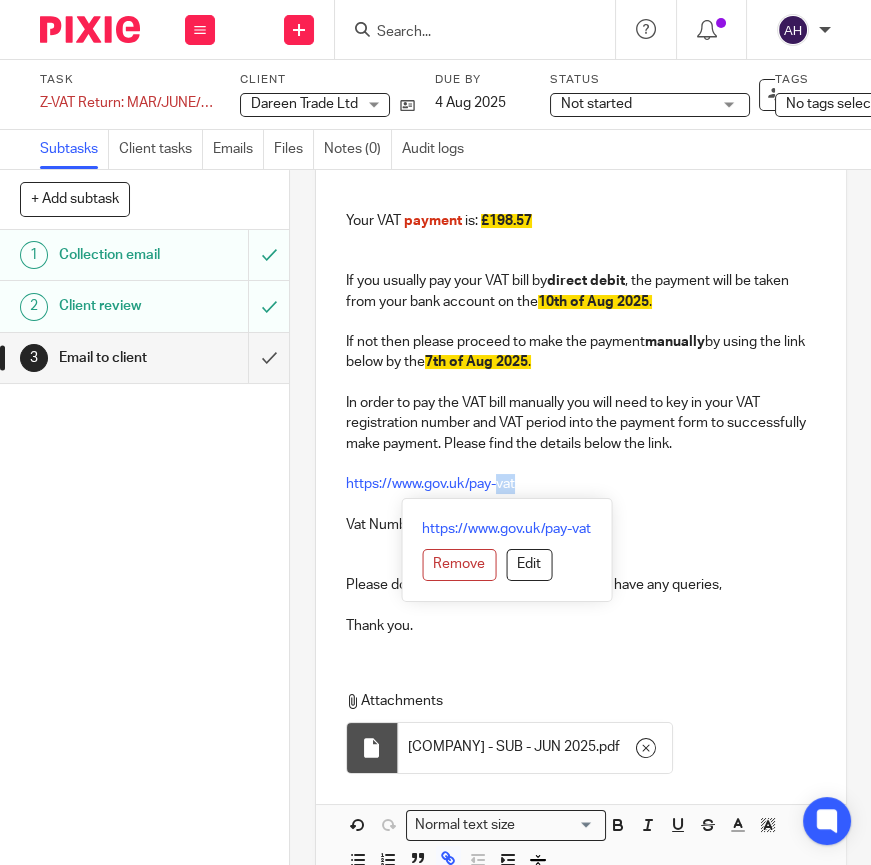 click on "https://www.gov.uk/pay-vat" at bounding box center (581, 484) 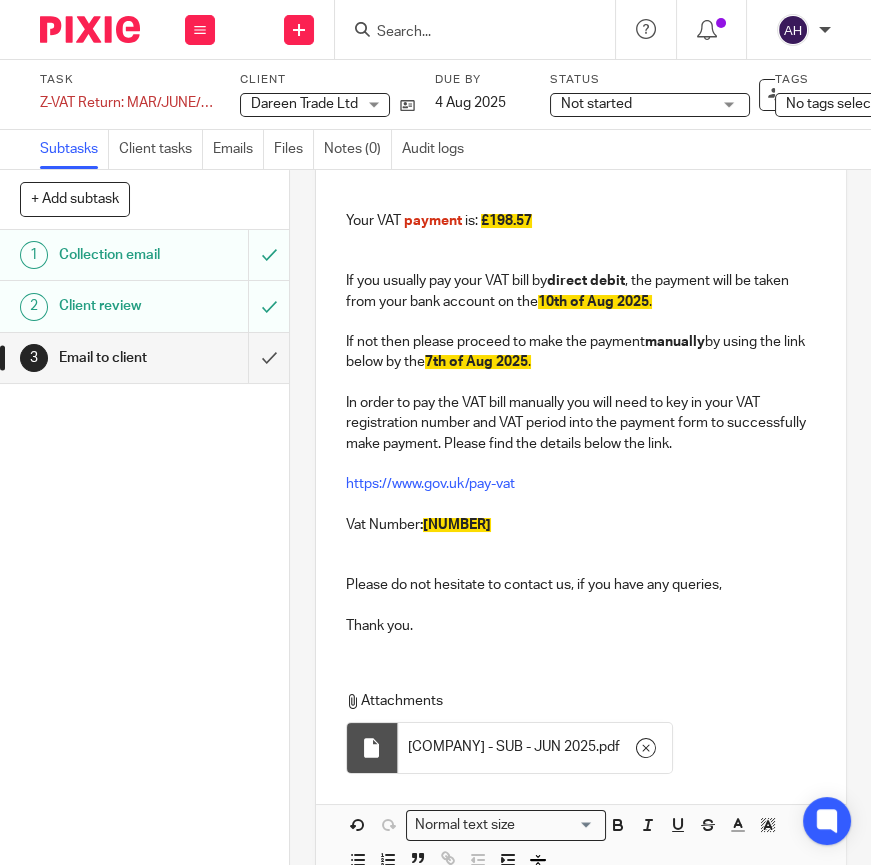 click at bounding box center [581, 504] 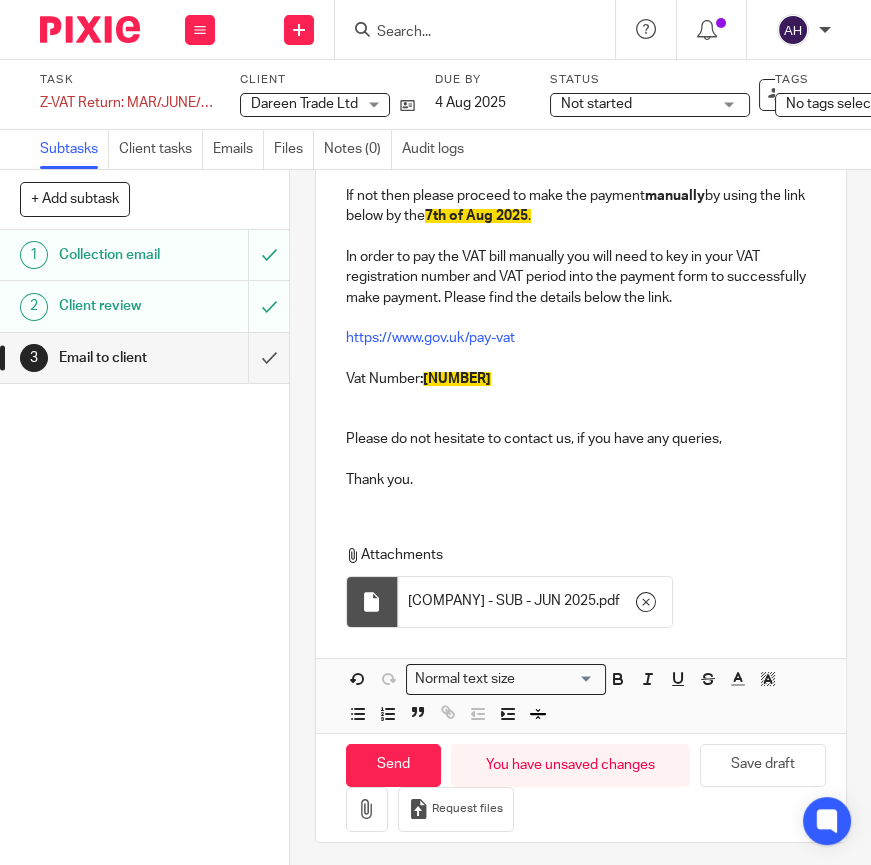 scroll, scrollTop: 628, scrollLeft: 0, axis: vertical 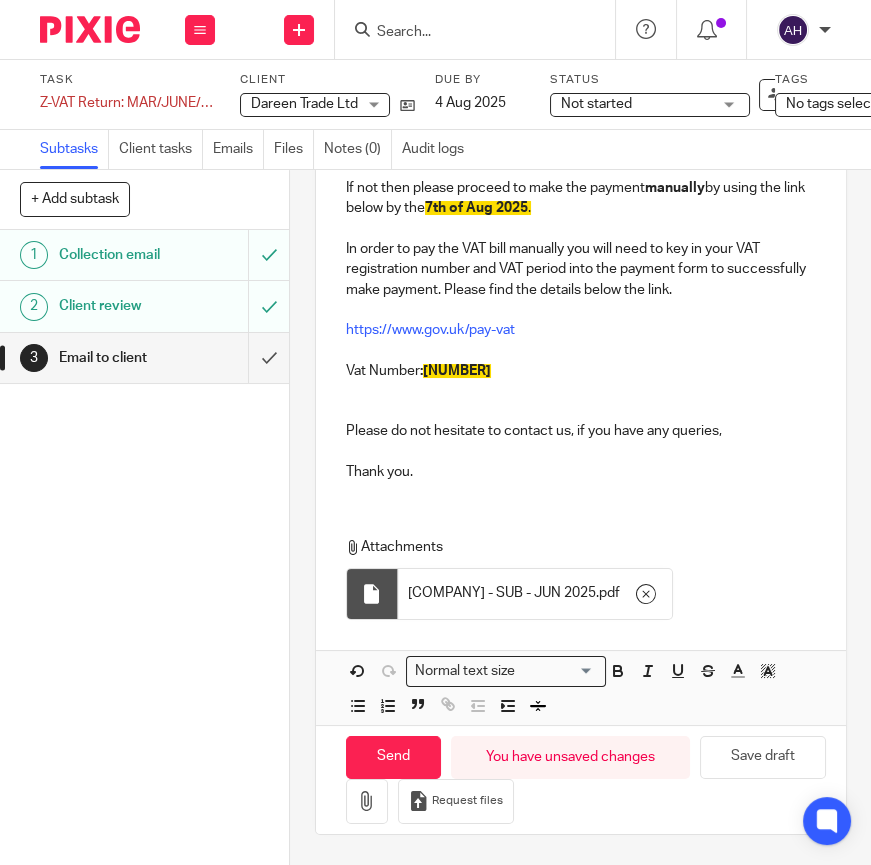 click at bounding box center (581, 391) 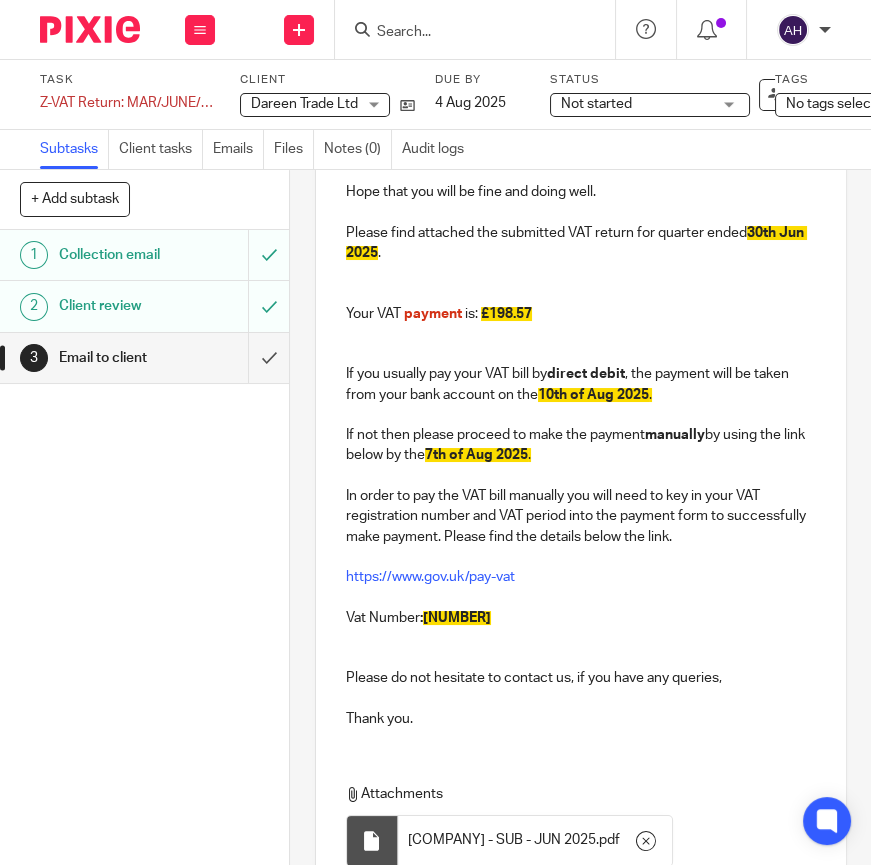 scroll, scrollTop: 628, scrollLeft: 0, axis: vertical 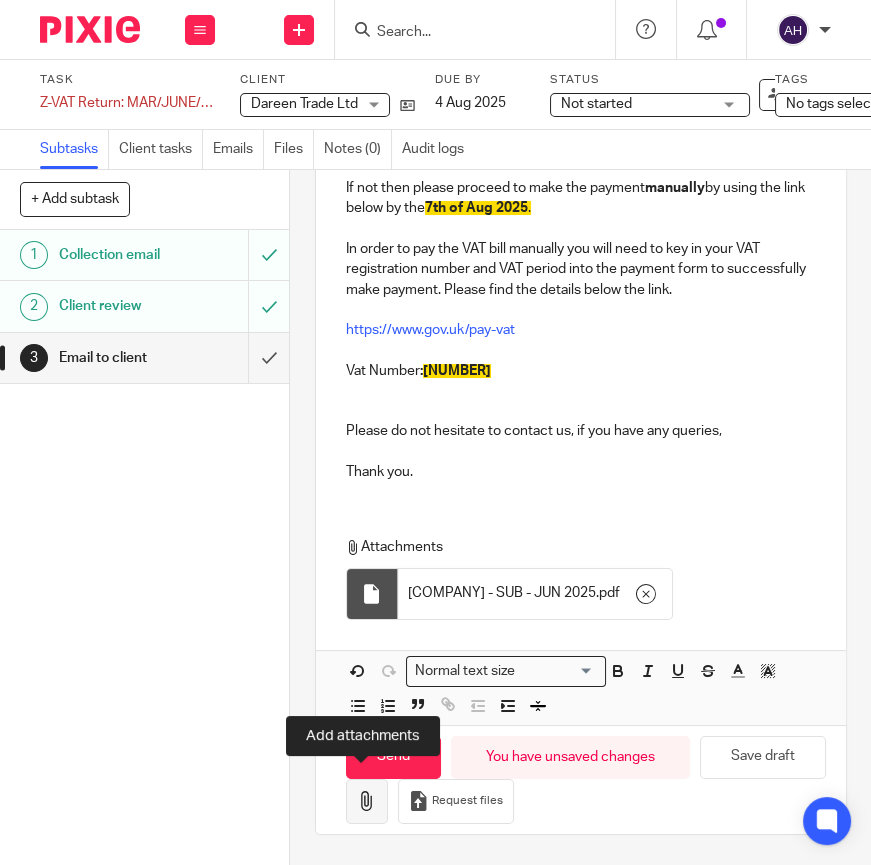 click at bounding box center (367, 801) 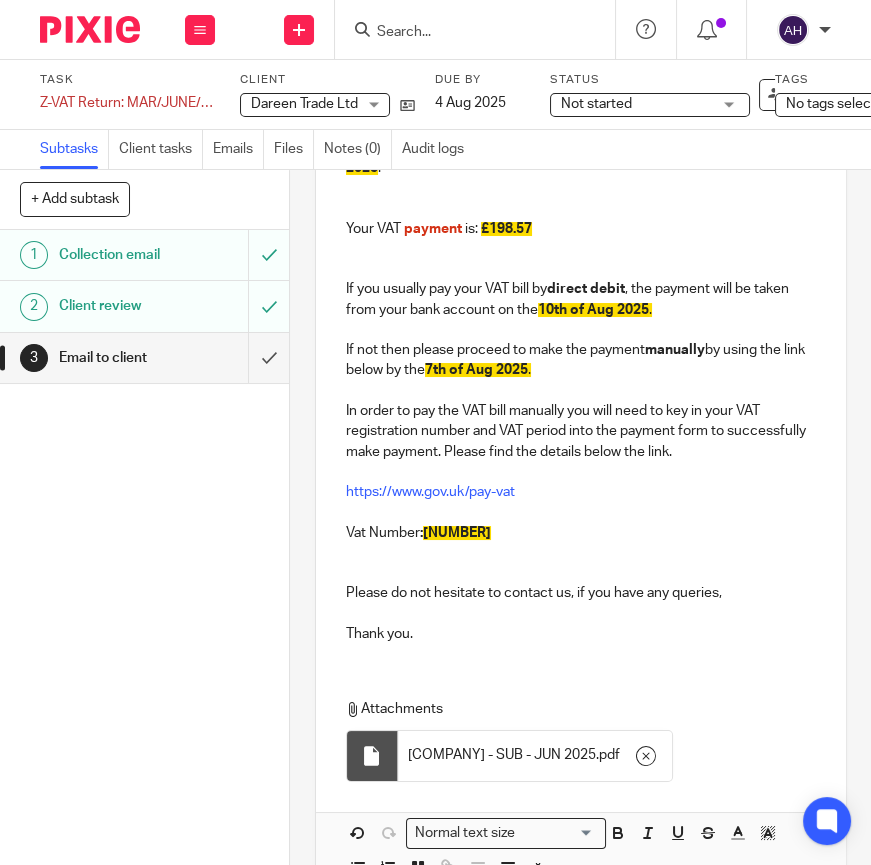 scroll, scrollTop: 628, scrollLeft: 0, axis: vertical 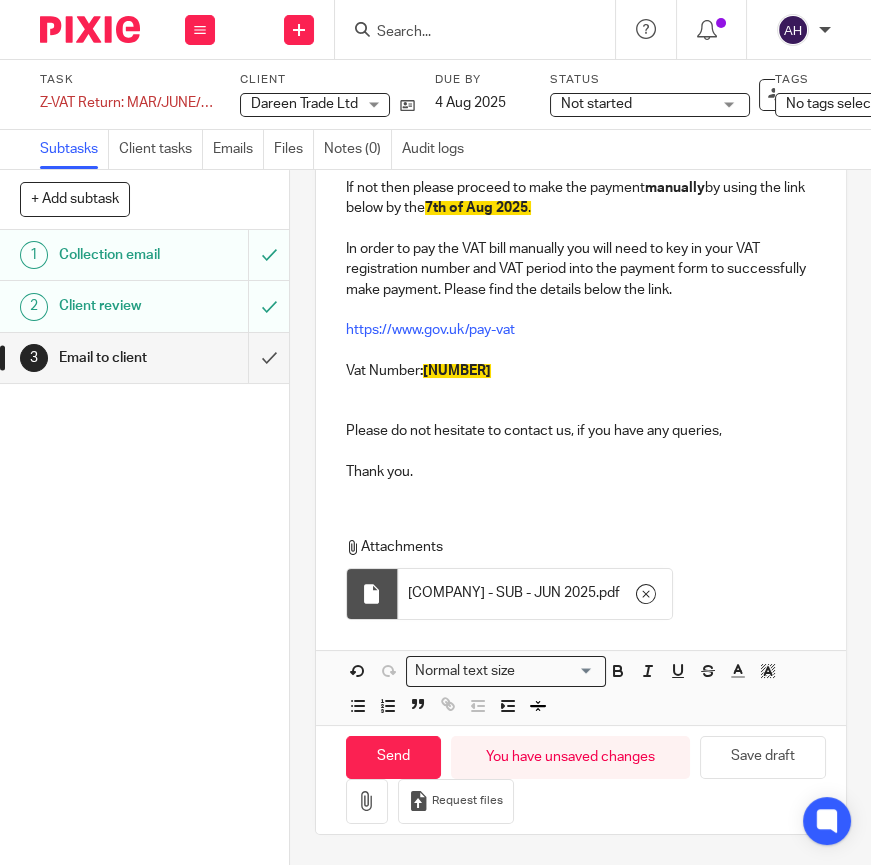 drag, startPoint x: 396, startPoint y: 746, endPoint x: 570, endPoint y: 447, distance: 345.94363 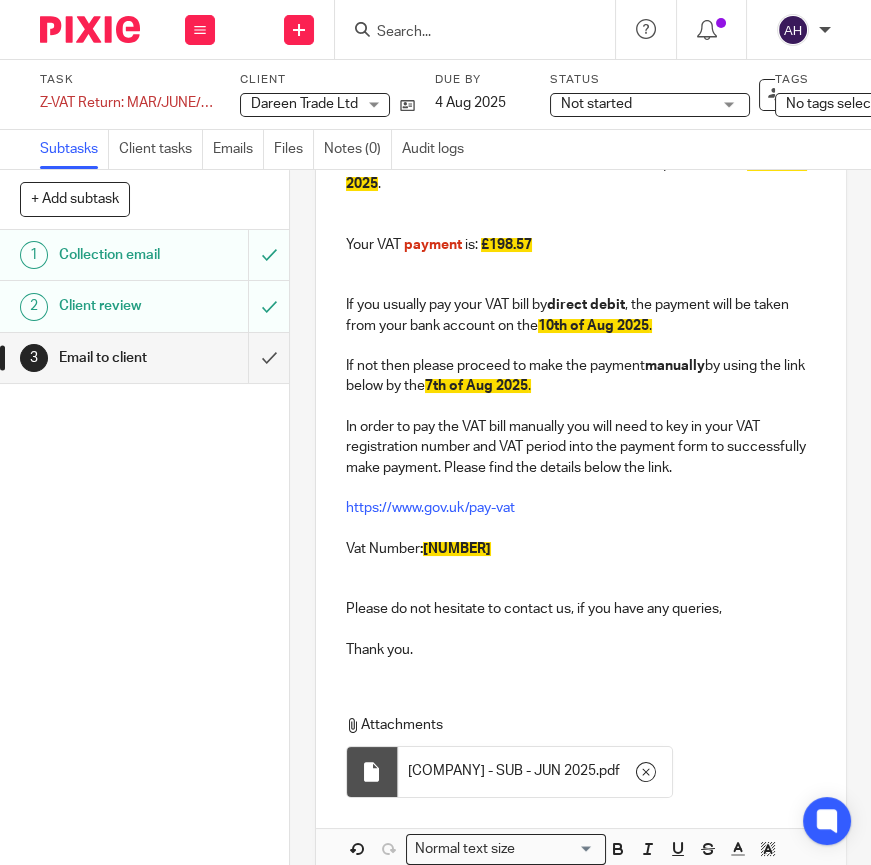 scroll, scrollTop: 454, scrollLeft: 0, axis: vertical 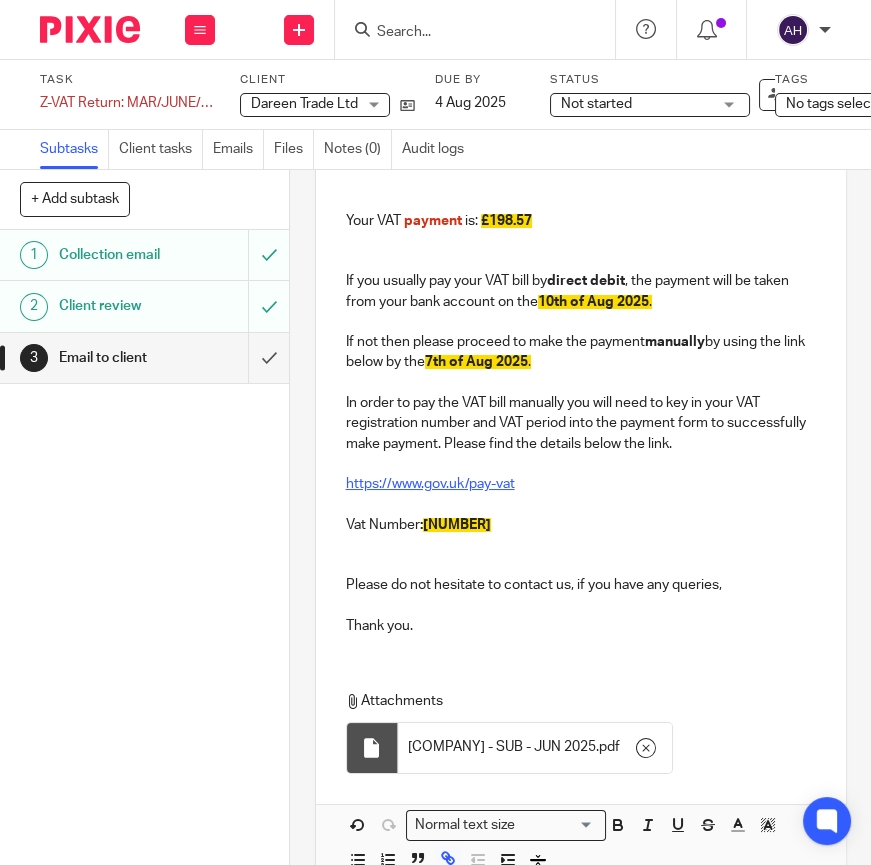 click on "https://www.gov.uk/pay-vat" at bounding box center (430, 484) 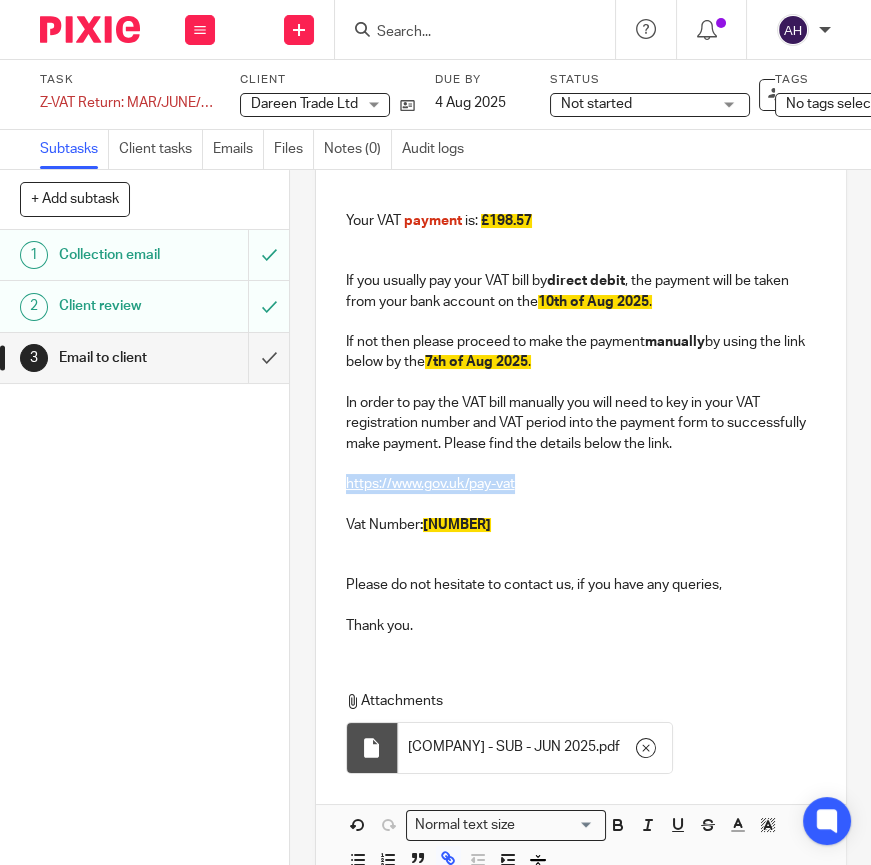 click on "https://www.gov.uk/pay-vat" at bounding box center (430, 484) 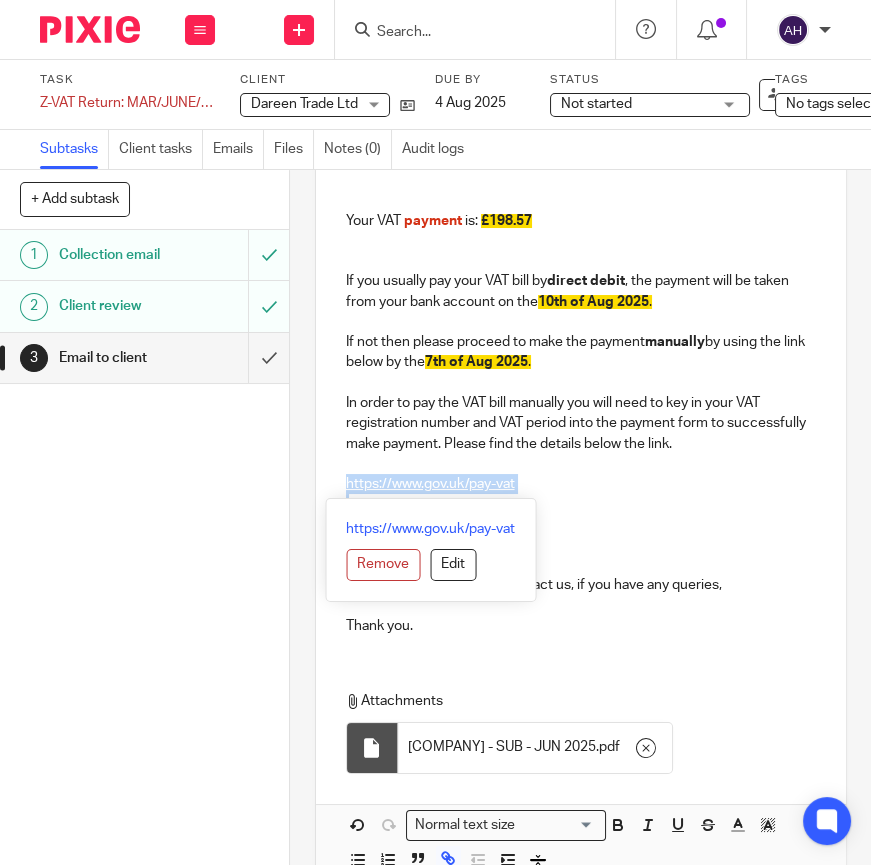 click on "https://www.gov.uk/pay-vat" at bounding box center (430, 484) 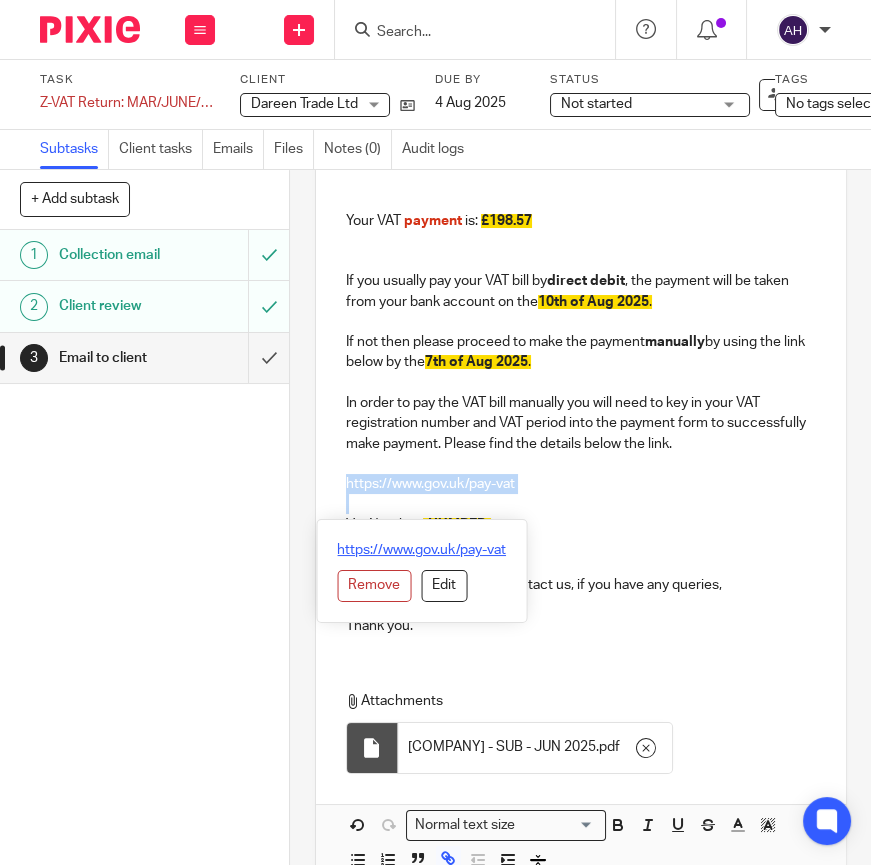 click on "https://www.gov.uk/pay-vat" at bounding box center (421, 550) 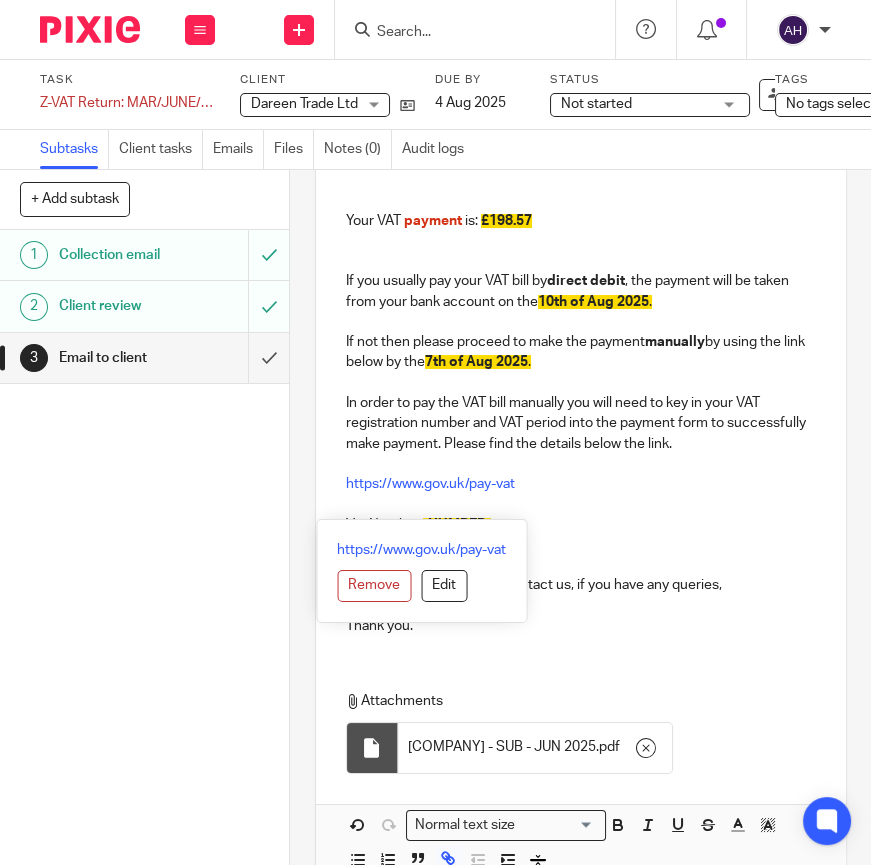 click on "If not then please proceed to make the payment  manually  by using the link below by the  [DATE] ." at bounding box center [581, 352] 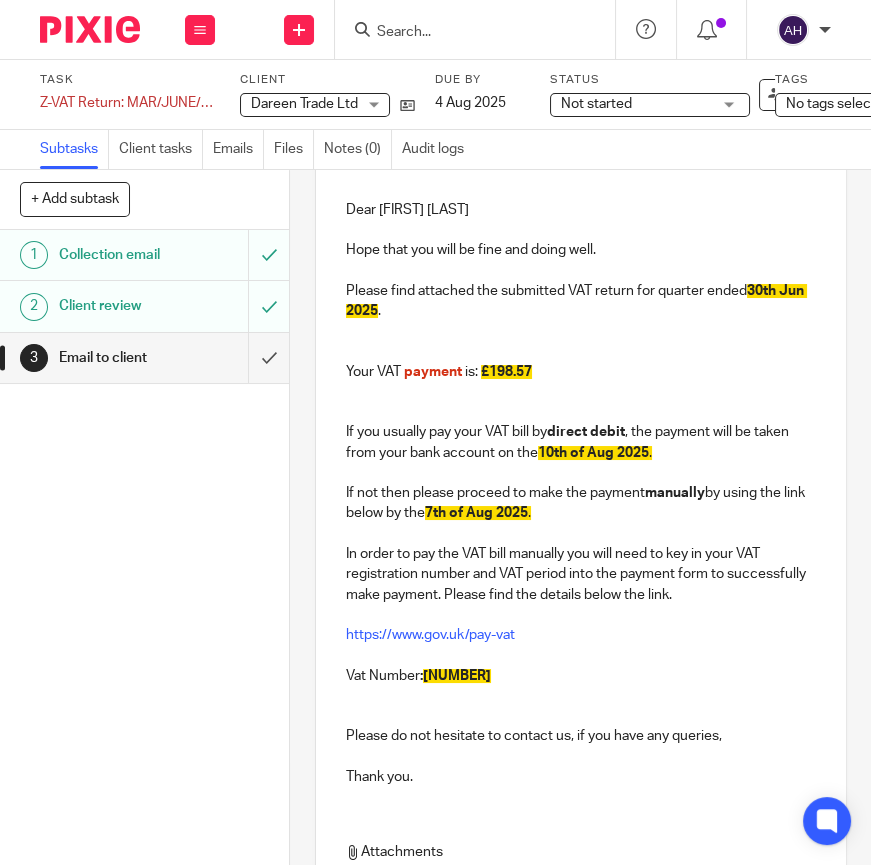 scroll, scrollTop: 272, scrollLeft: 0, axis: vertical 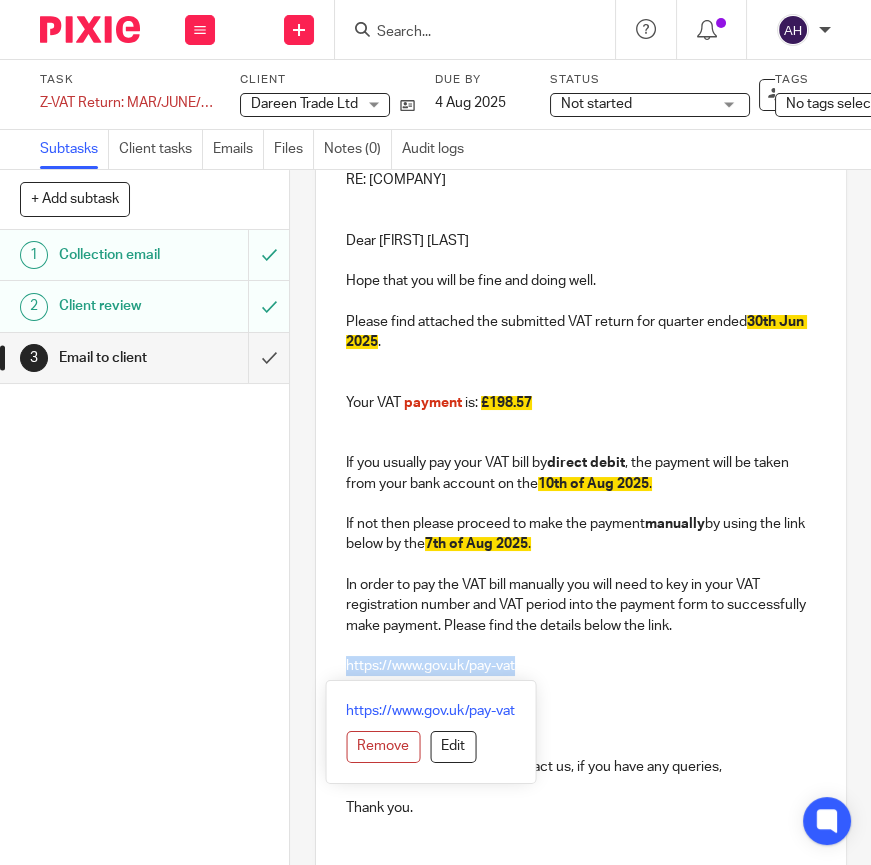 drag, startPoint x: 534, startPoint y: 678, endPoint x: 301, endPoint y: 670, distance: 233.1373 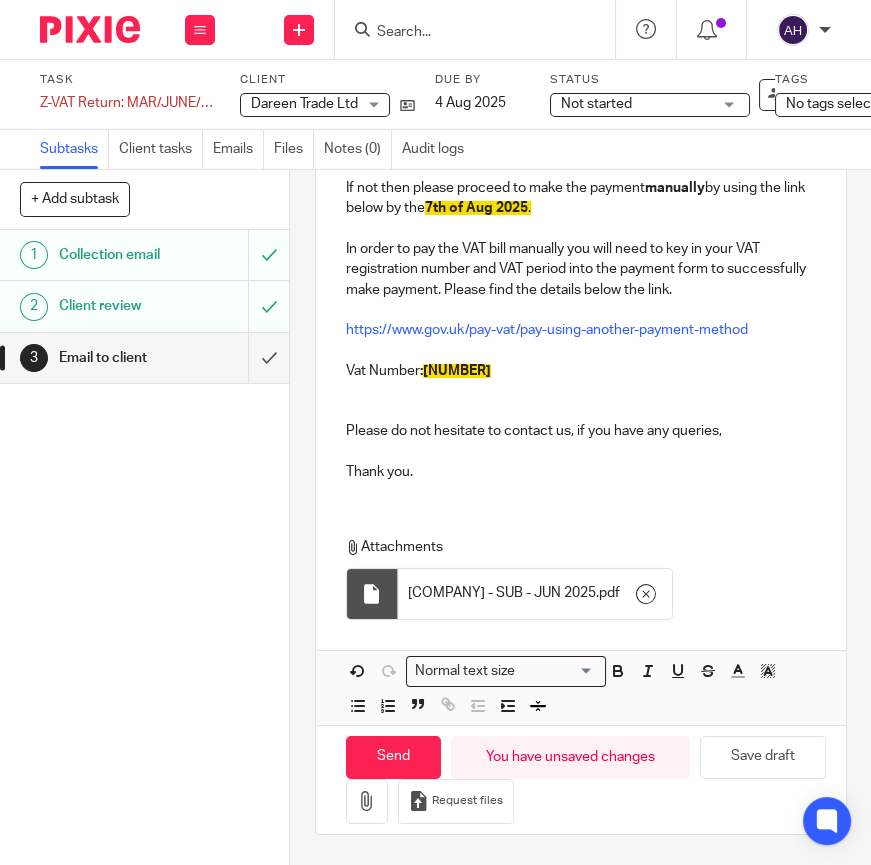 scroll, scrollTop: 628, scrollLeft: 0, axis: vertical 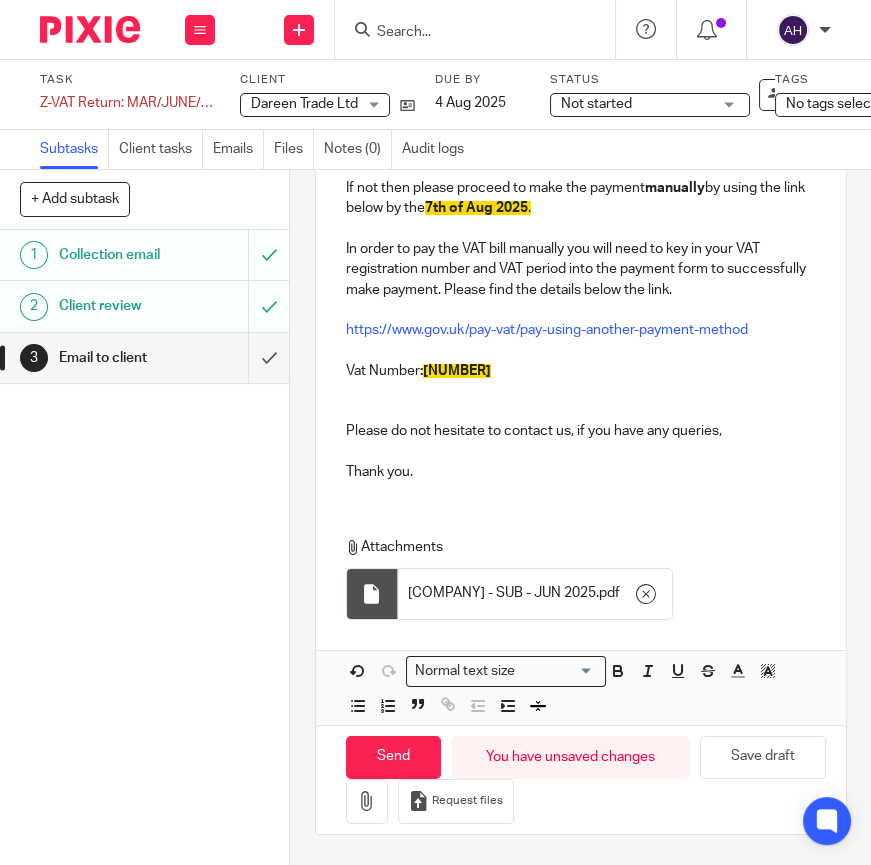 drag, startPoint x: 391, startPoint y: 741, endPoint x: 658, endPoint y: 411, distance: 424.48676 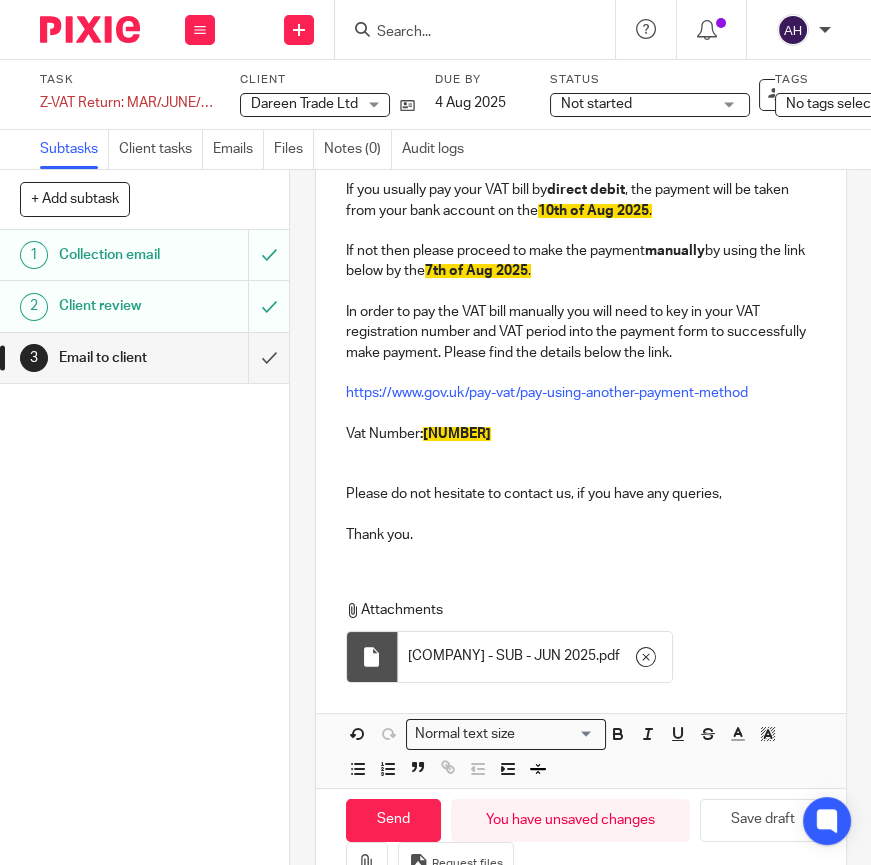 scroll, scrollTop: 628, scrollLeft: 0, axis: vertical 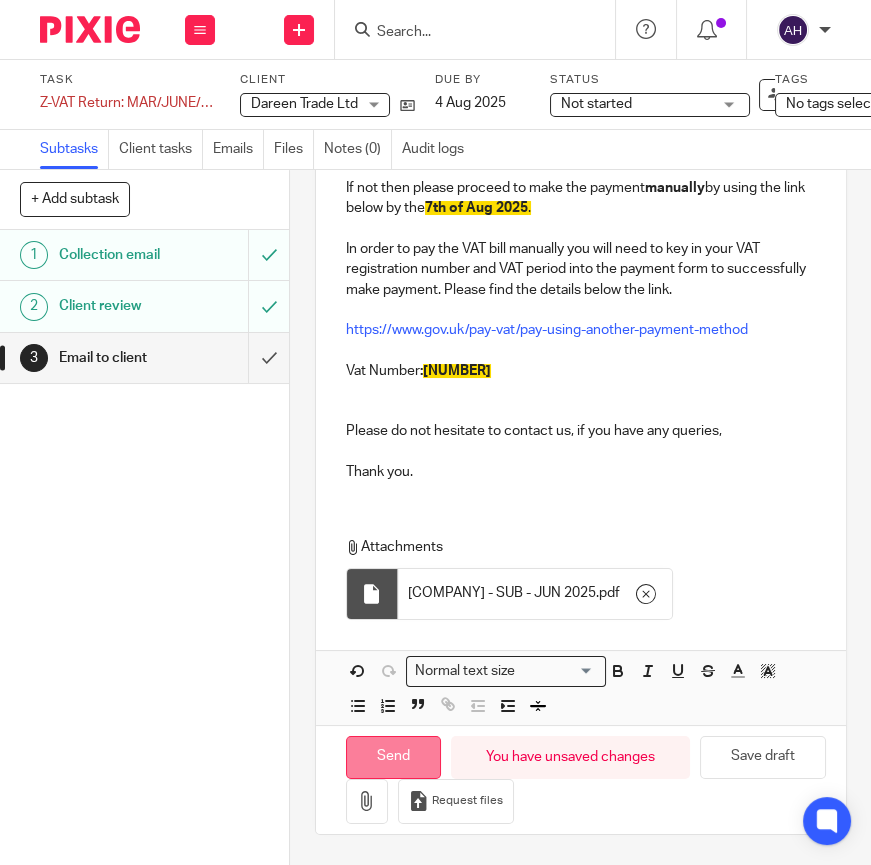 click on "Send" at bounding box center (393, 757) 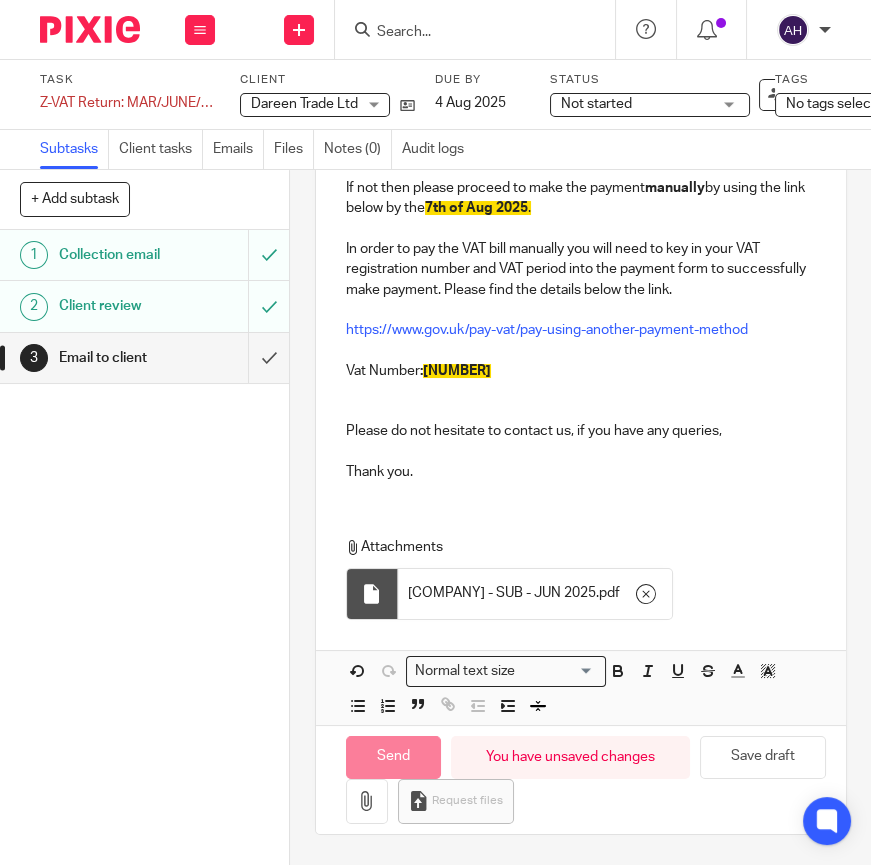 type on "Sent" 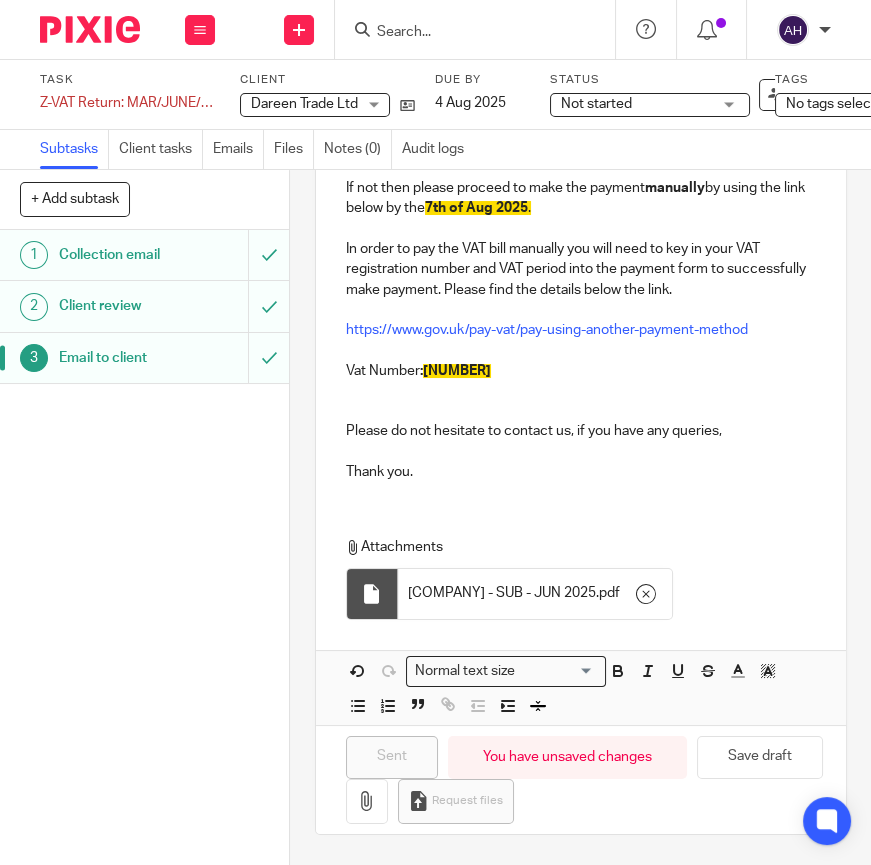 click on "Thank you." at bounding box center [581, 472] 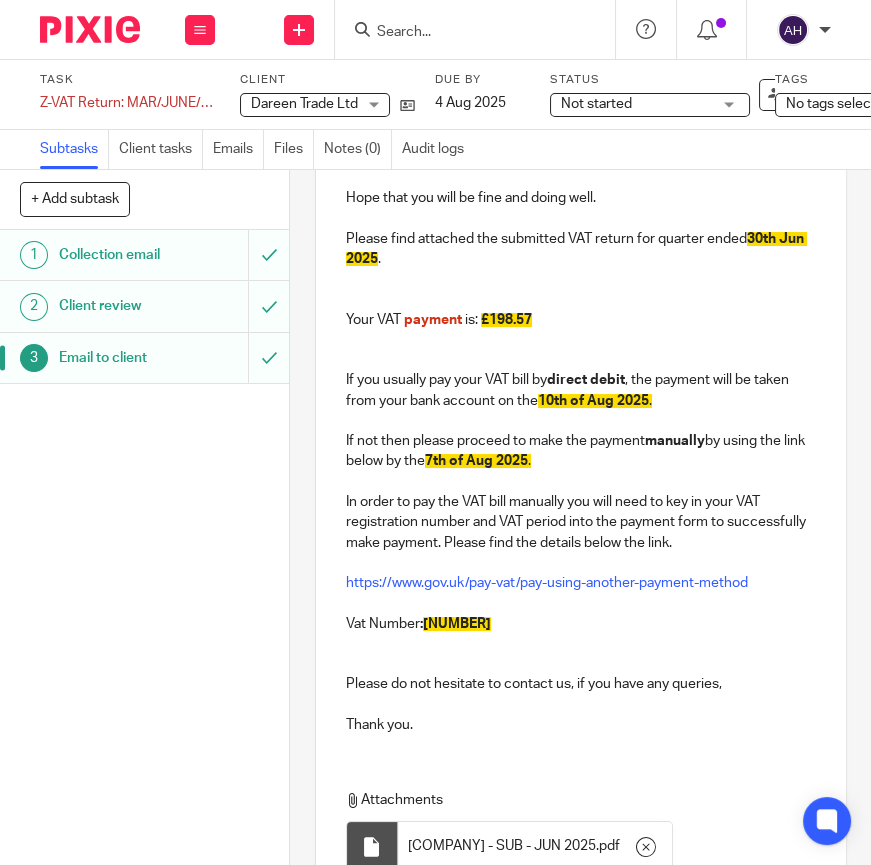 scroll, scrollTop: 0, scrollLeft: 0, axis: both 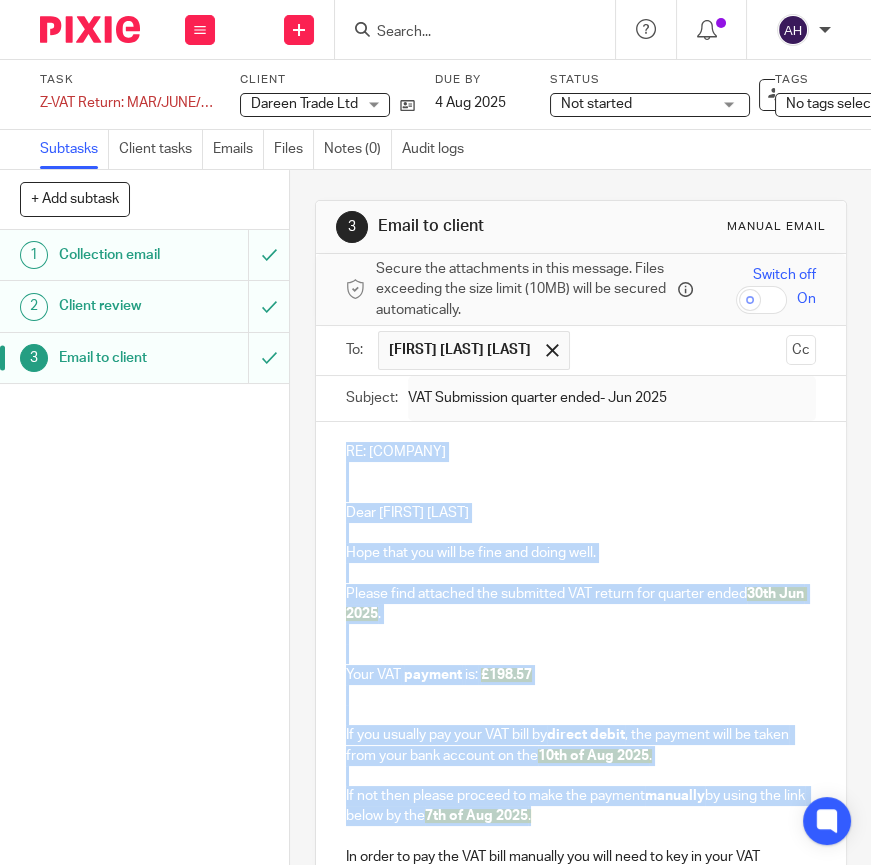 drag, startPoint x: 608, startPoint y: 828, endPoint x: 305, endPoint y: 437, distance: 494.6615 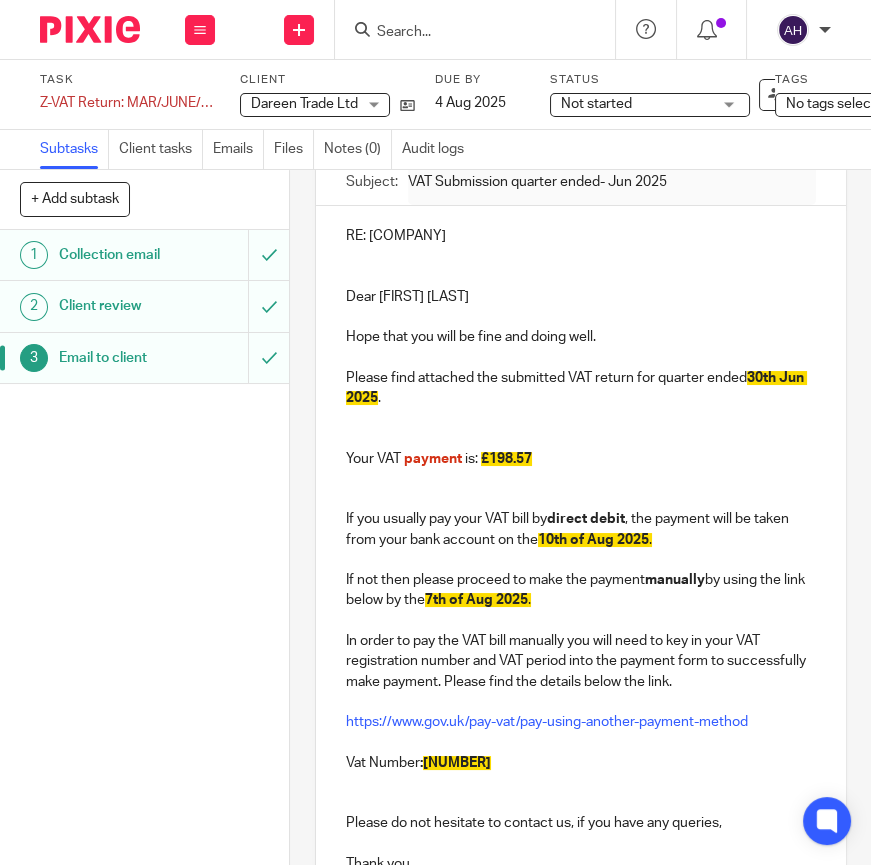 scroll, scrollTop: 272, scrollLeft: 0, axis: vertical 